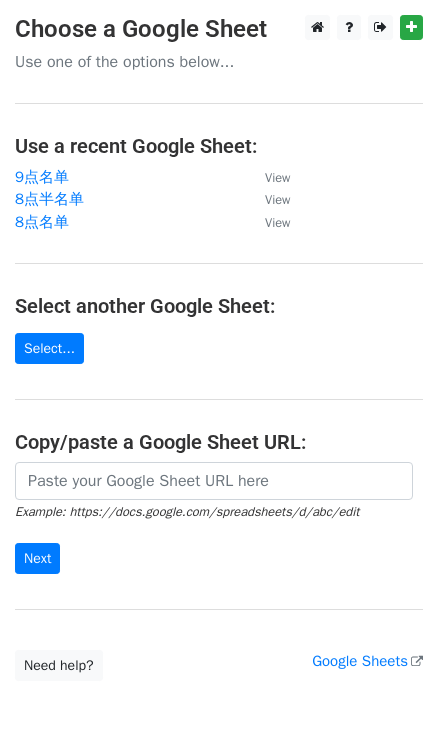 scroll, scrollTop: 0, scrollLeft: 0, axis: both 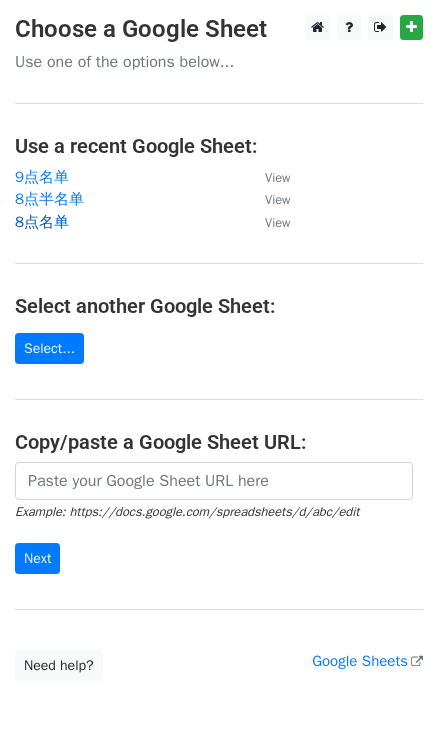 click on "8点名单" at bounding box center [42, 222] 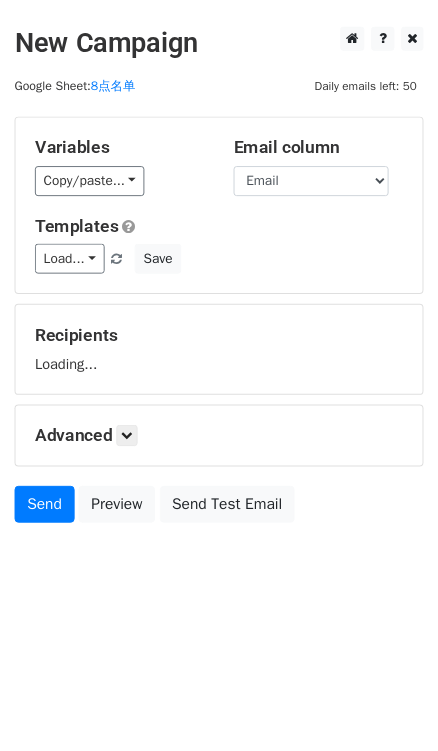 scroll, scrollTop: 0, scrollLeft: 0, axis: both 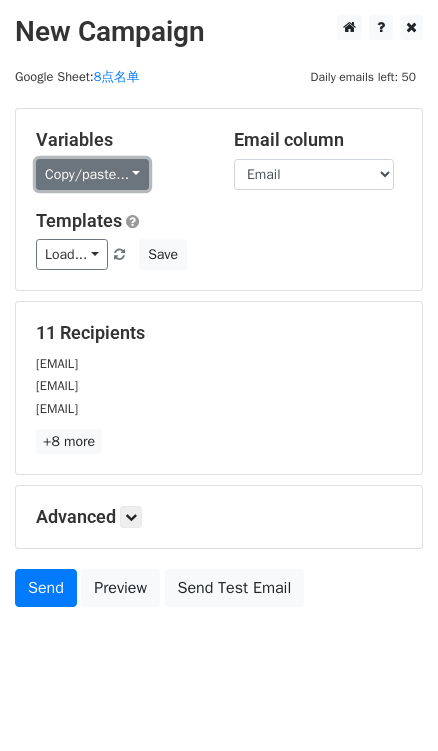 click on "Copy/paste..." at bounding box center [92, 174] 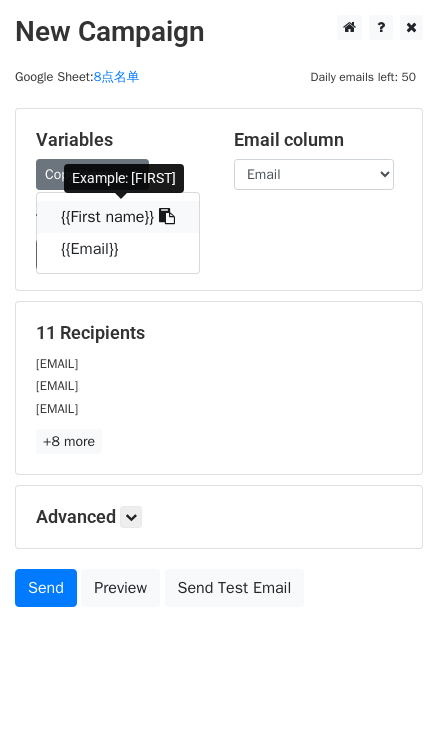 click at bounding box center (167, 216) 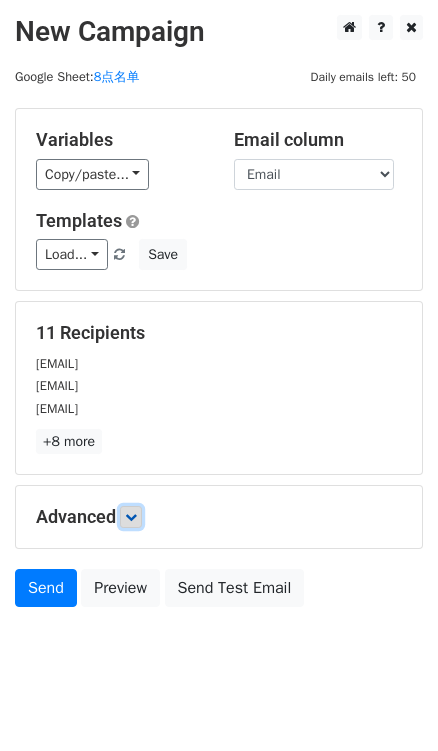 click at bounding box center [131, 517] 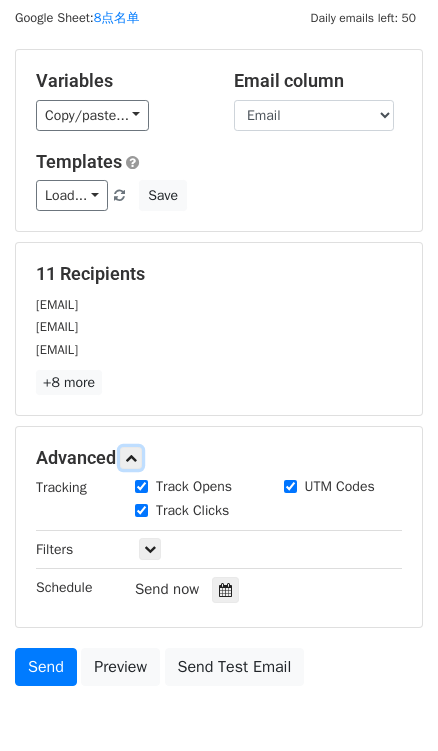 scroll, scrollTop: 90, scrollLeft: 0, axis: vertical 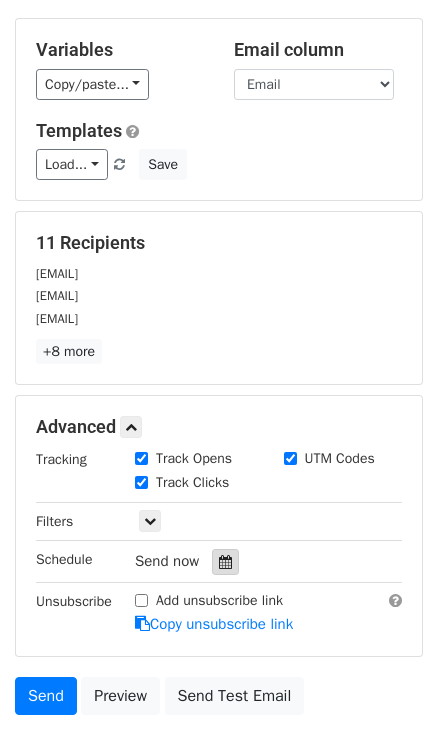 click at bounding box center (225, 562) 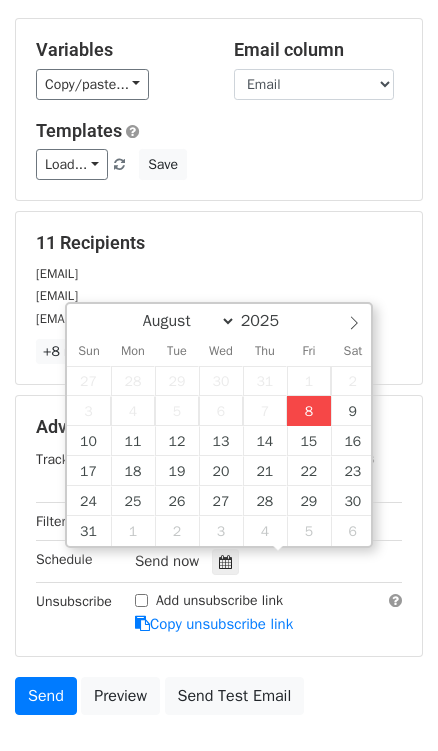 type on "2025-08-08 17:53" 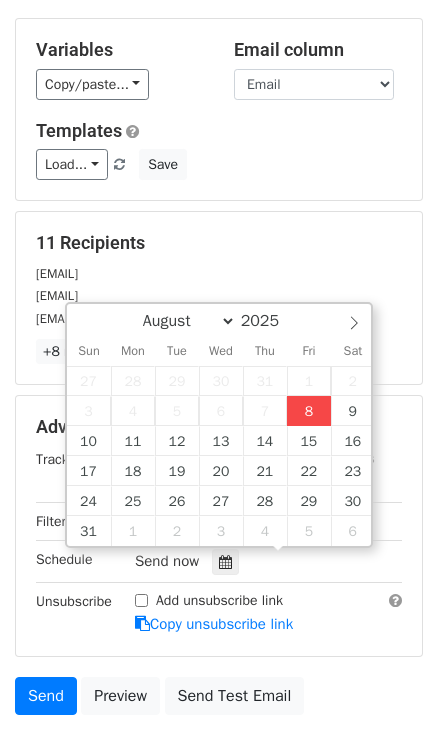 type on "05" 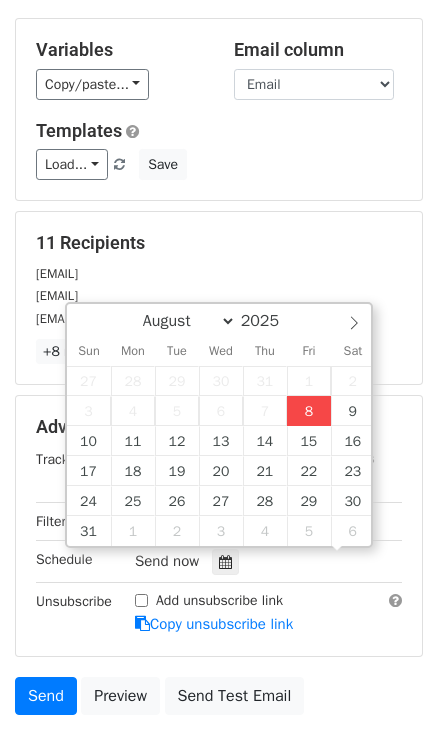 scroll, scrollTop: 0, scrollLeft: 0, axis: both 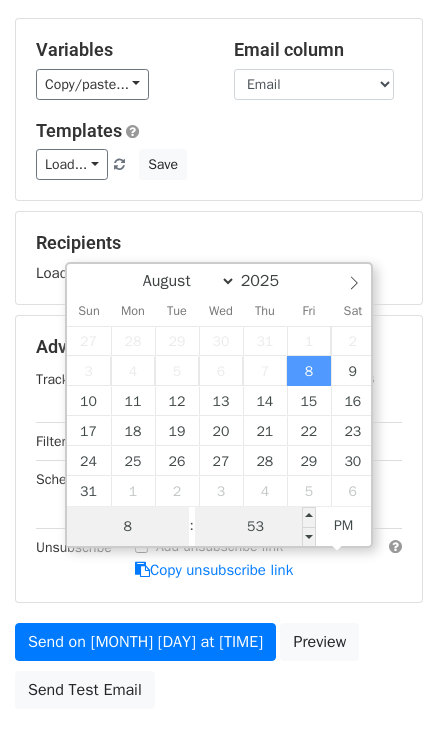type on "8" 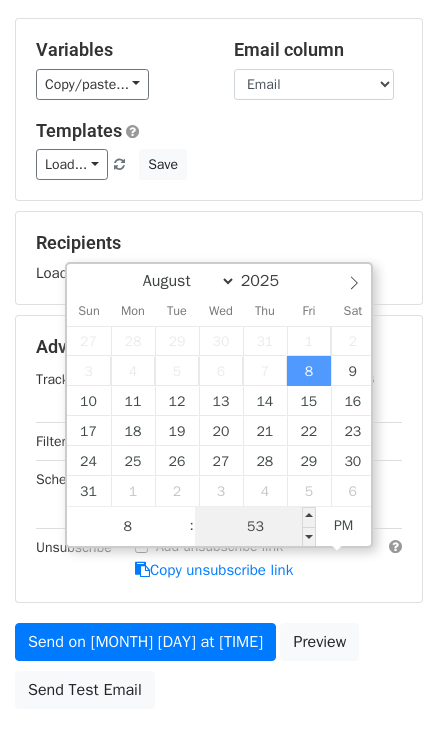 type on "2025-08-08 20:53" 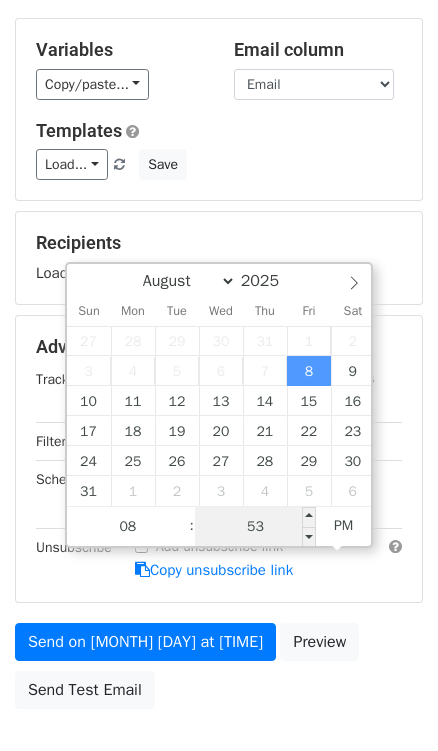 click on "53" at bounding box center [256, 527] 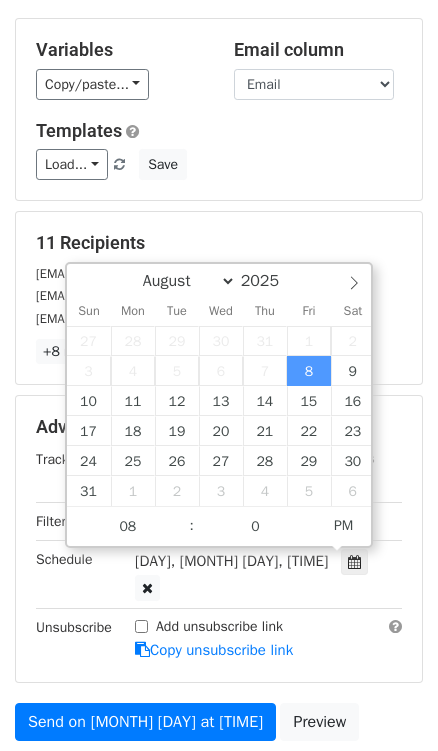 type on "2025-08-08 20:00" 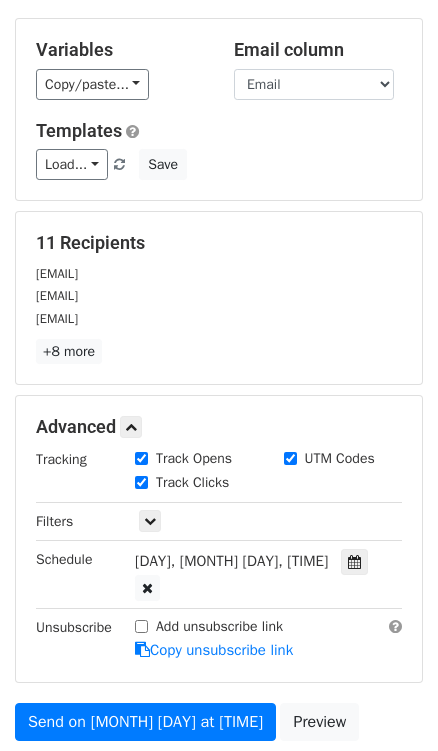 click on "Variables
Copy/paste...
{{First name}}
{{Email}}
Email column
First name
Email
Templates
Load...
No templates saved
Save
11 Recipients
donnabauer@optonline.net
donna@humblewarrior.com
jenwalsh421@gmail.com
+8 more
11 Recipients
×
donnabauer@optonline.net
donna@humblewarrior.com
jenwalsh421@gmail.com
lilacandlipgloss@gmail.com
candace@justpostedblog.com
buytheboots@gmail.com
erinwhite24@yahoo.com
molly.mmdllc@gmail.com
leaveitontheporch@yahoo.com
liotpad@gmail.com
ezpz.deals0@gmail.com
Close
Advanced
Tracking
Track Opens
UTM Codes
Track Clicks
Filters
Only include spreadsheet rows that match the following filters:
Schedule" at bounding box center (219, 408) 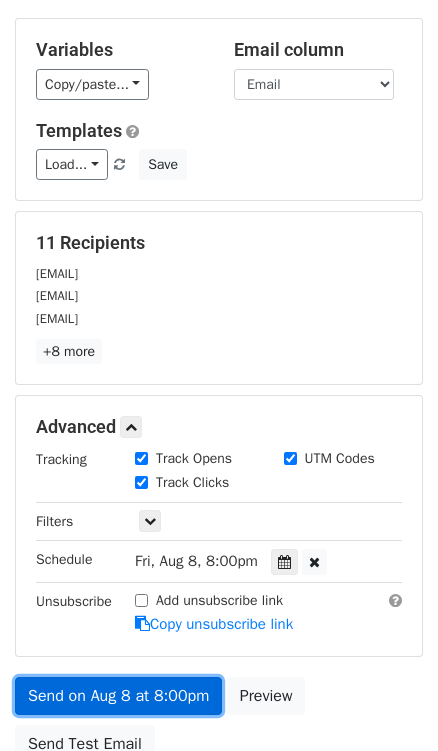 click on "Send on Aug 8 at 8:00pm" at bounding box center [118, 696] 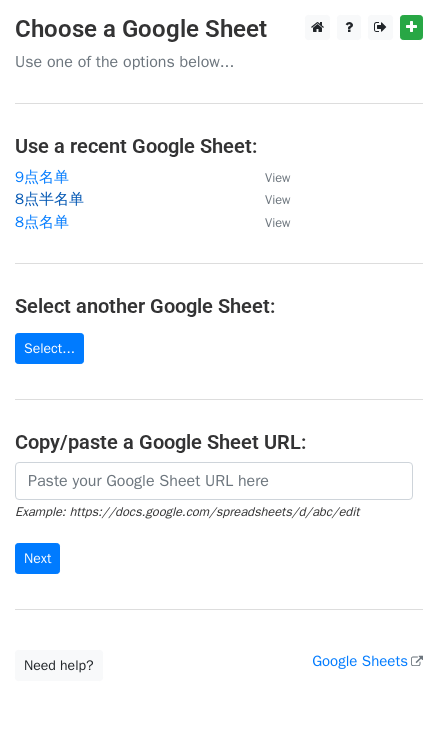 scroll, scrollTop: 0, scrollLeft: 0, axis: both 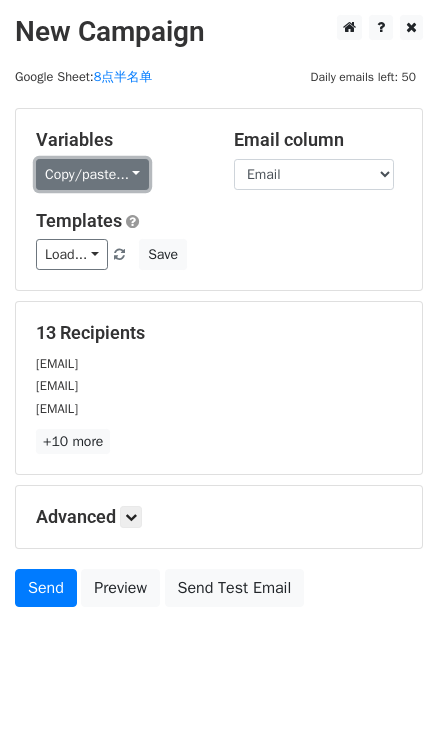click on "Copy/paste..." at bounding box center (92, 174) 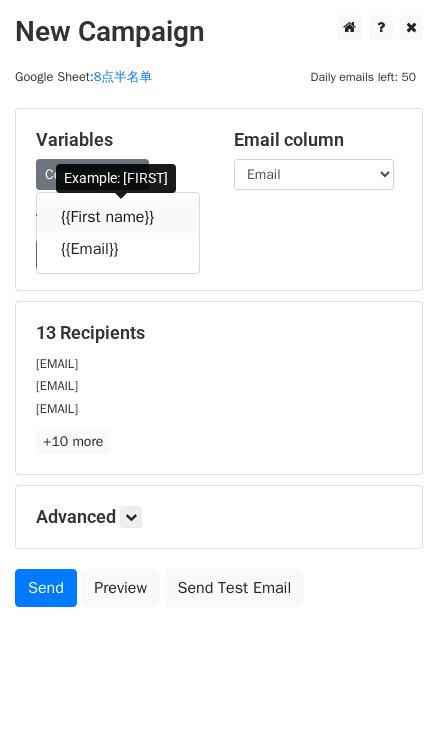 click at bounding box center [167, 216] 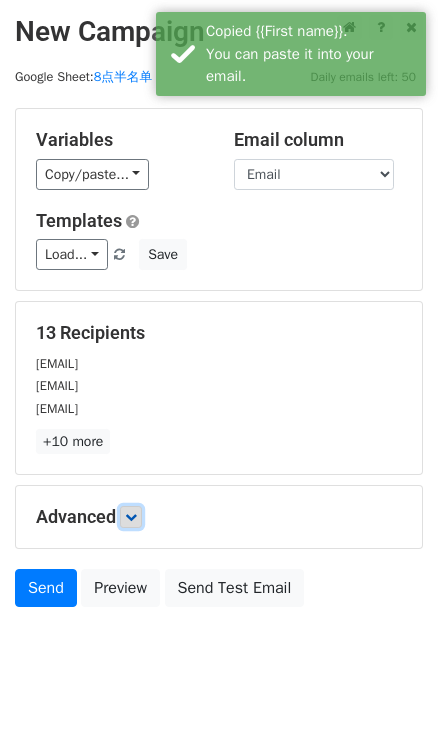 click at bounding box center (131, 517) 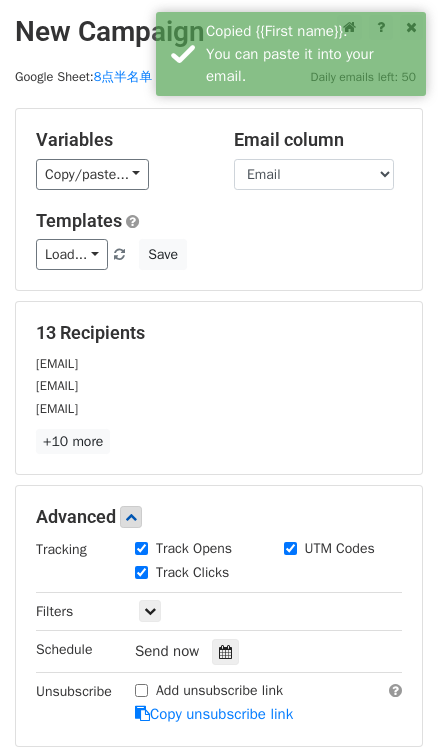 click on "Send now" at bounding box center [252, 651] 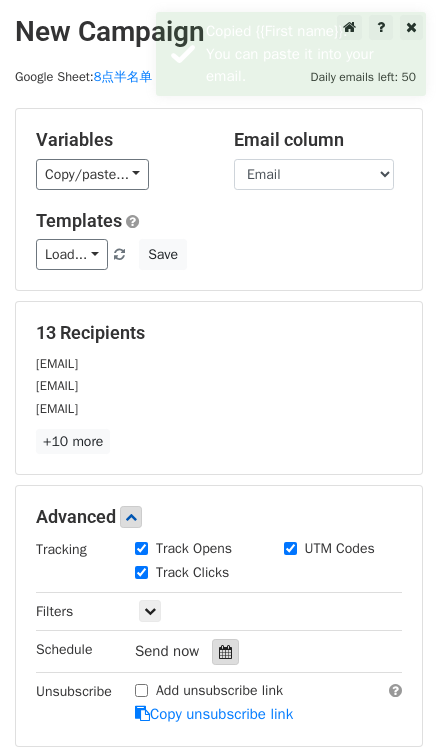 click at bounding box center [225, 652] 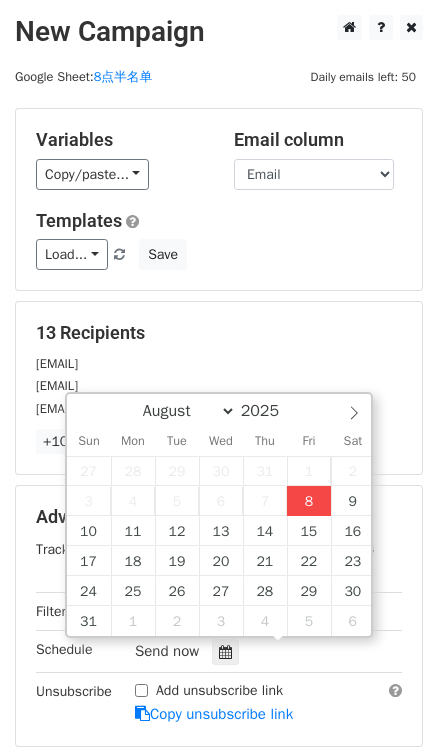 type on "2025-08-08 17:54" 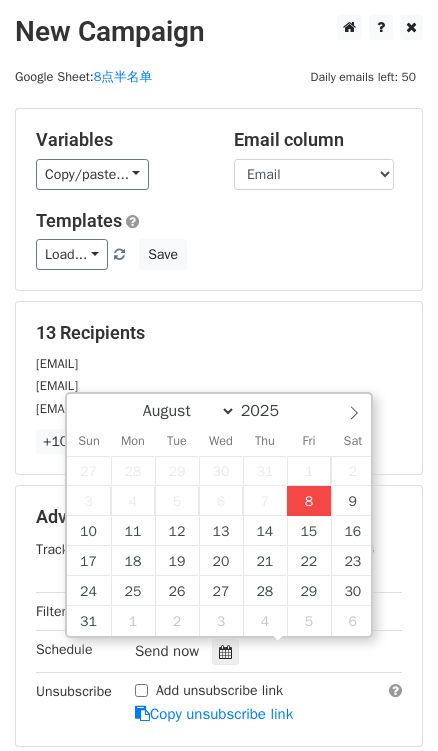 type on "05" 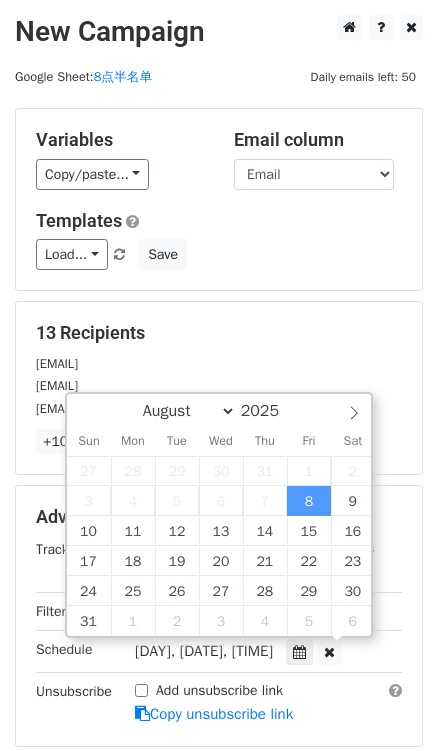 scroll, scrollTop: 0, scrollLeft: 0, axis: both 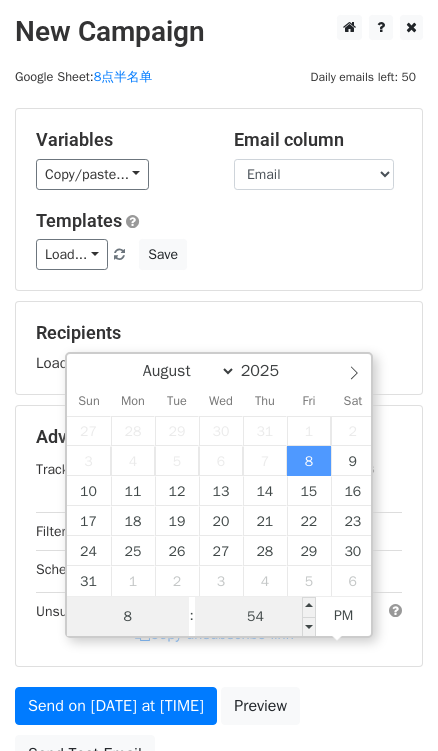 type on "8" 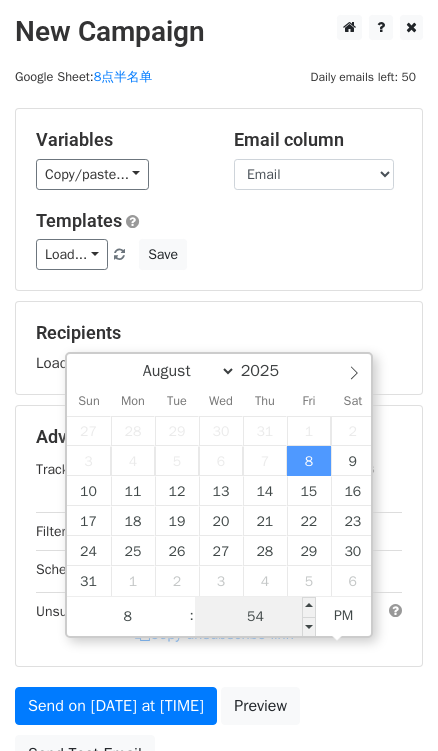 type on "2025-08-08 20:54" 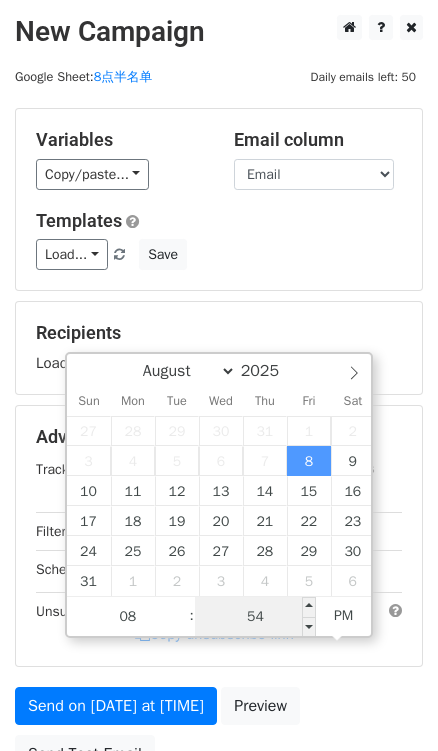 click on "54" at bounding box center [256, 617] 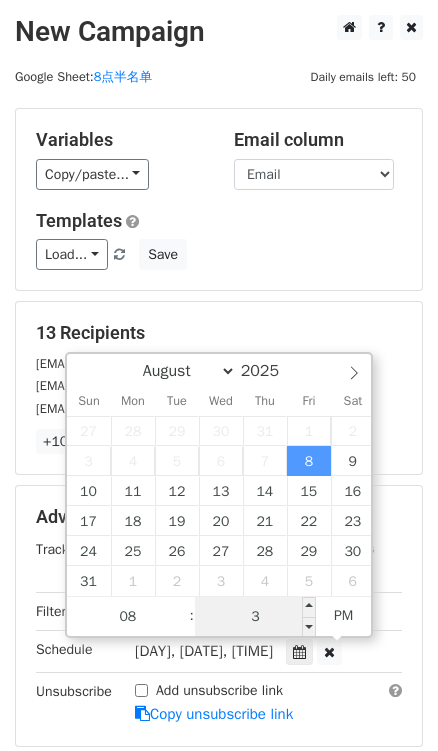 type on "30" 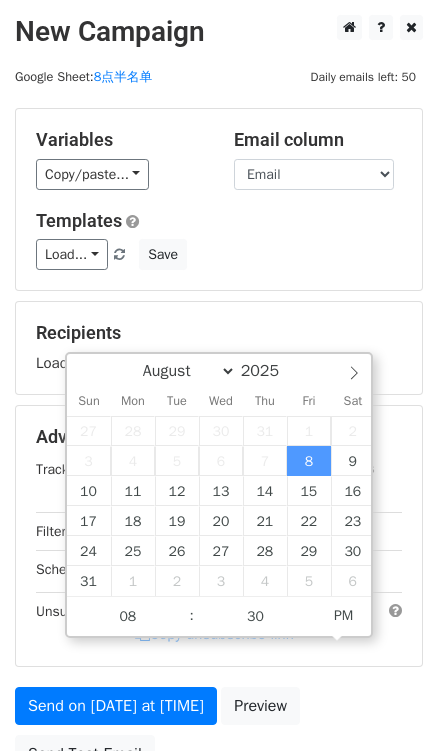 type on "2025-08-08 20:30" 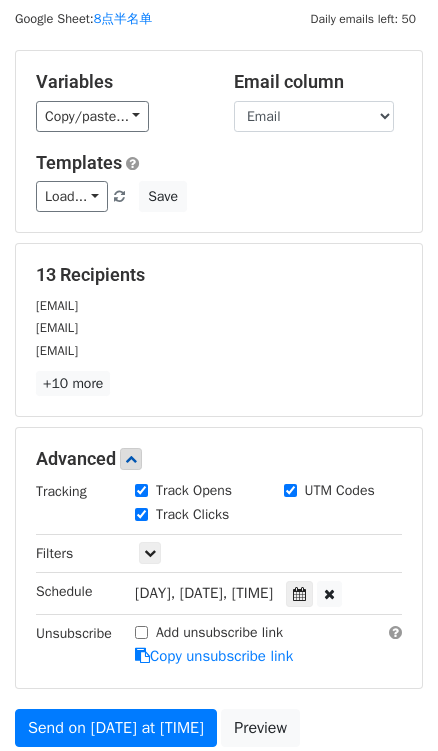 scroll, scrollTop: 90, scrollLeft: 0, axis: vertical 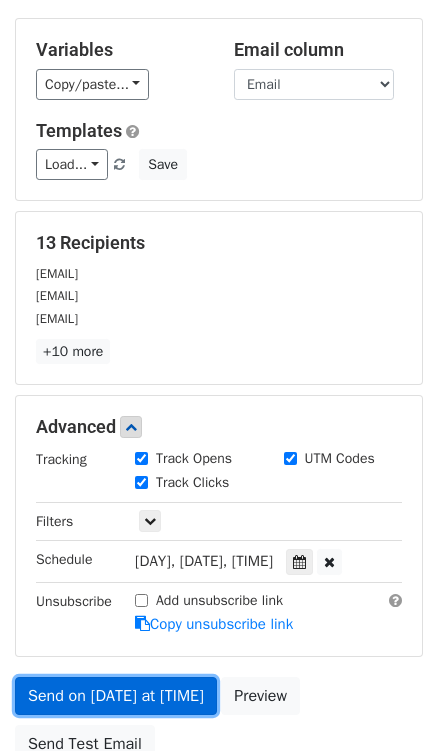 click on "Send on Aug 8 at 8:30pm" at bounding box center (116, 696) 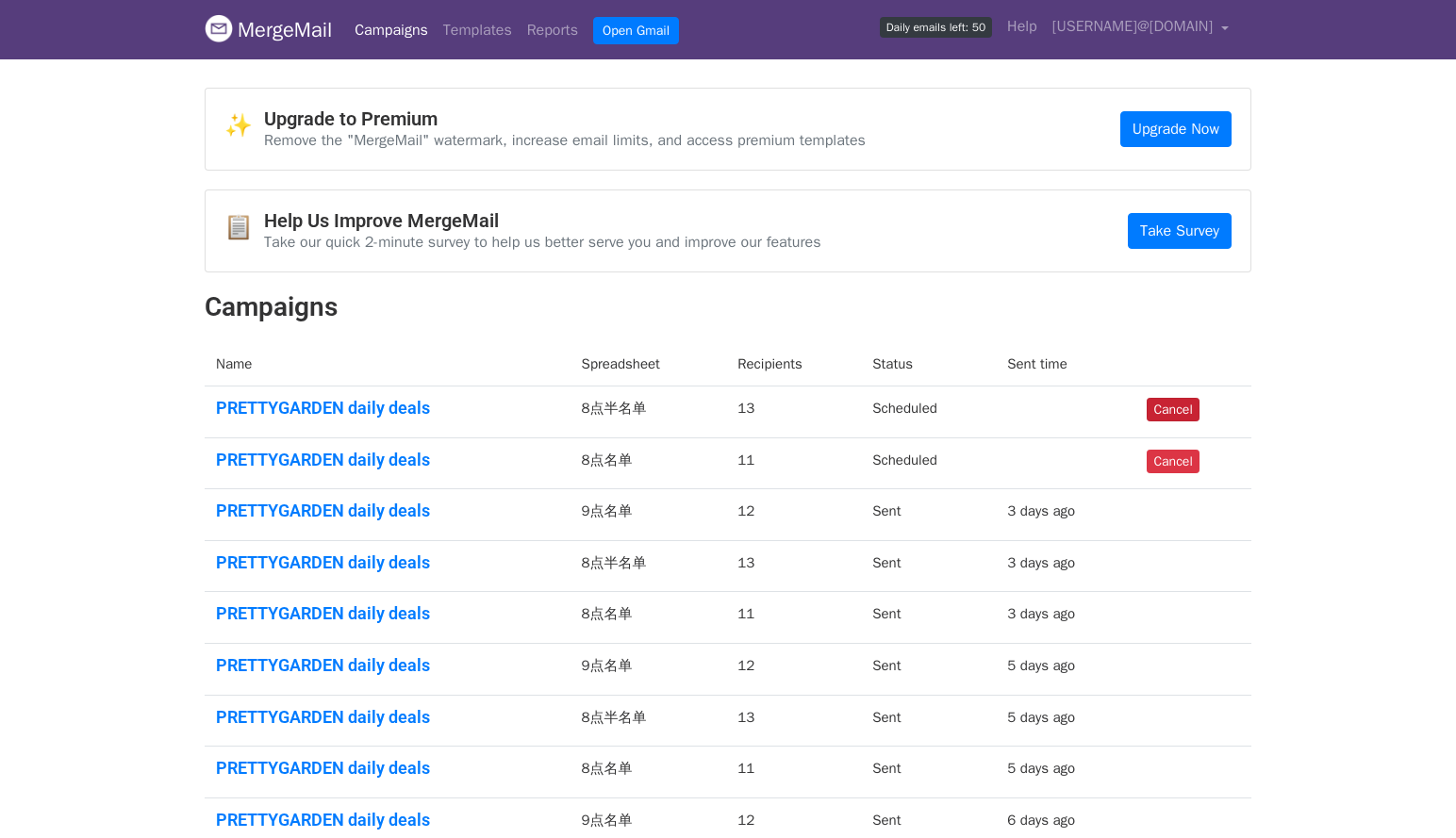scroll, scrollTop: 0, scrollLeft: 0, axis: both 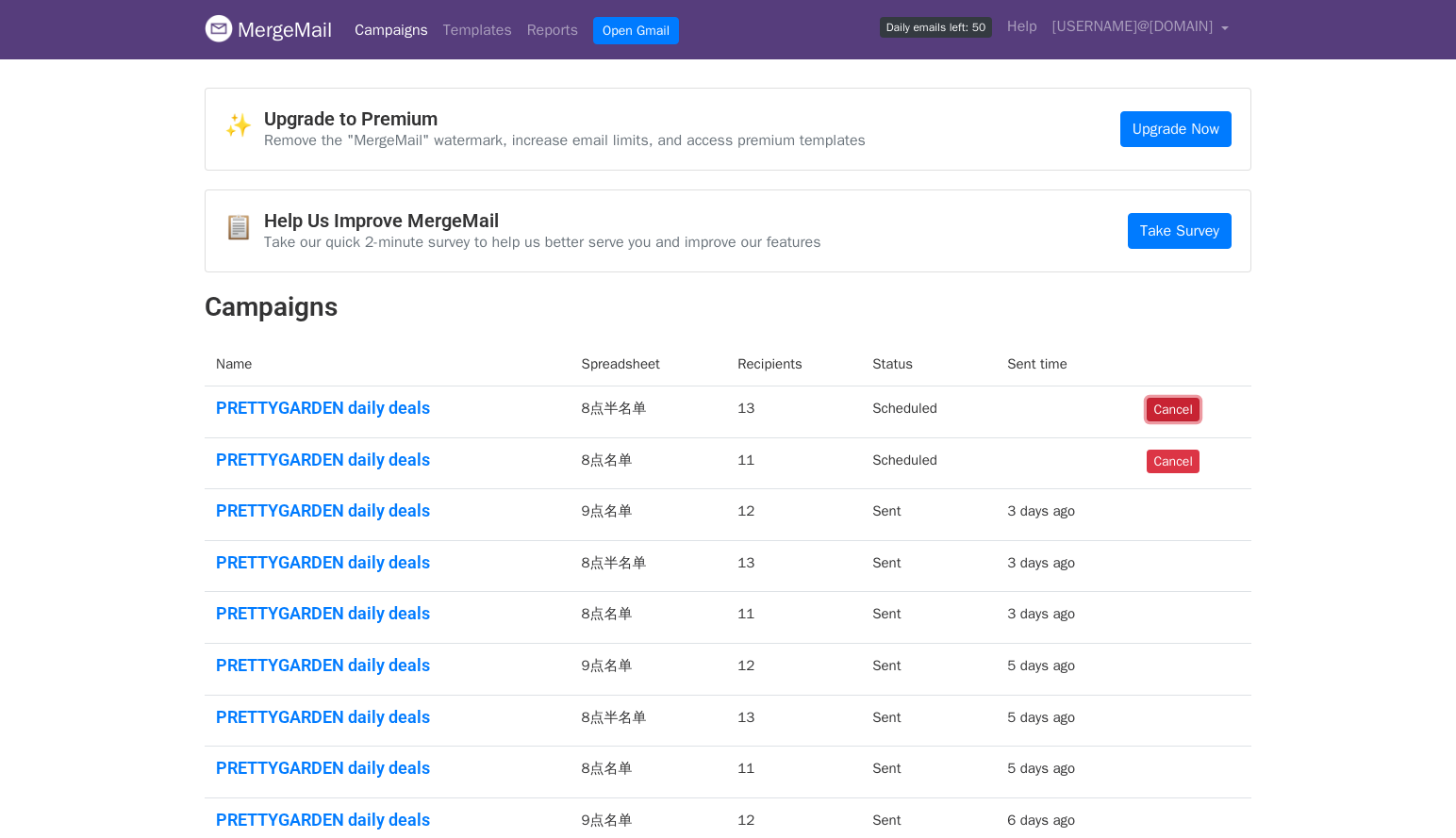 click on "Cancel" at bounding box center (1172, 409) 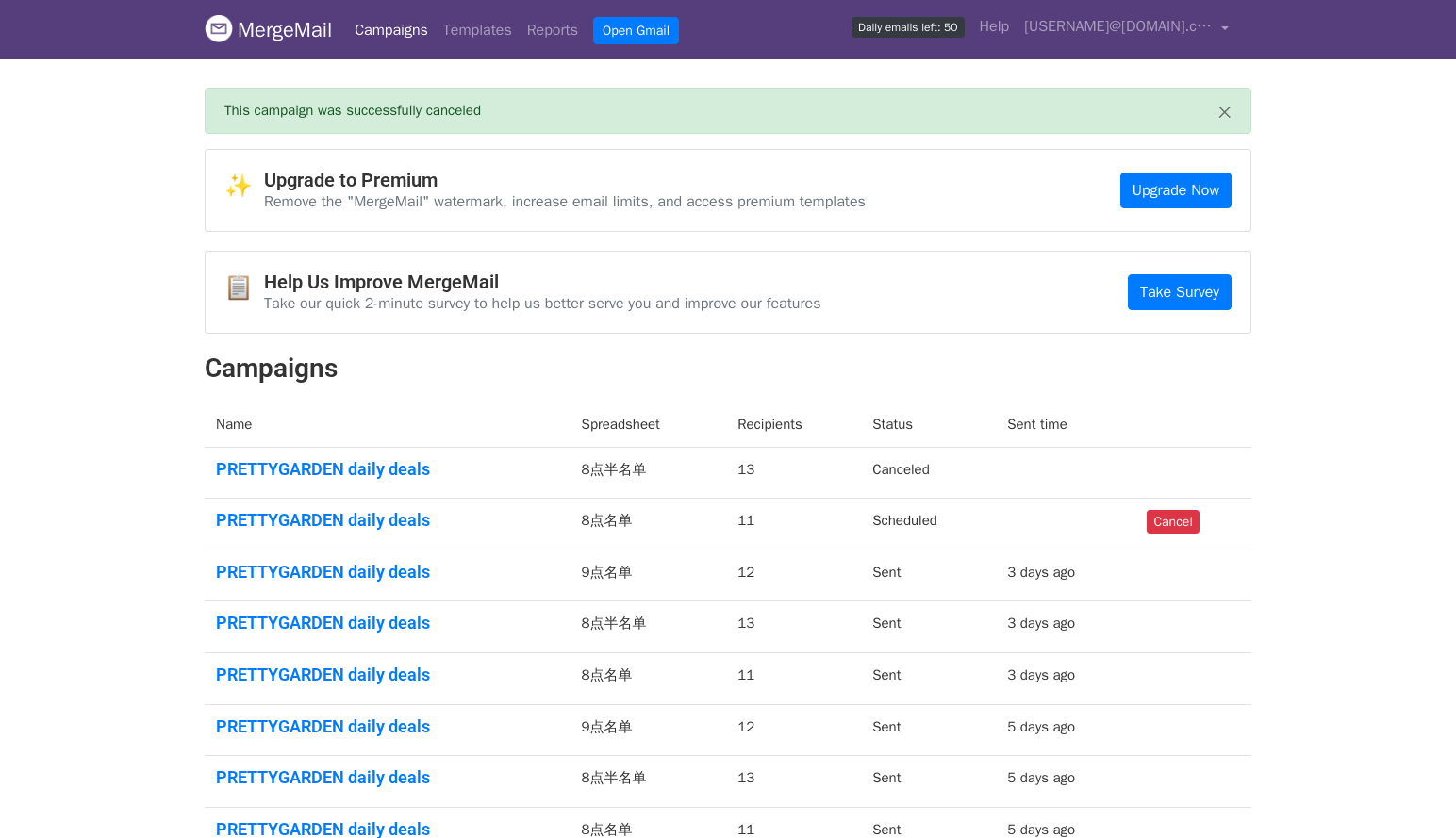 scroll, scrollTop: 0, scrollLeft: 0, axis: both 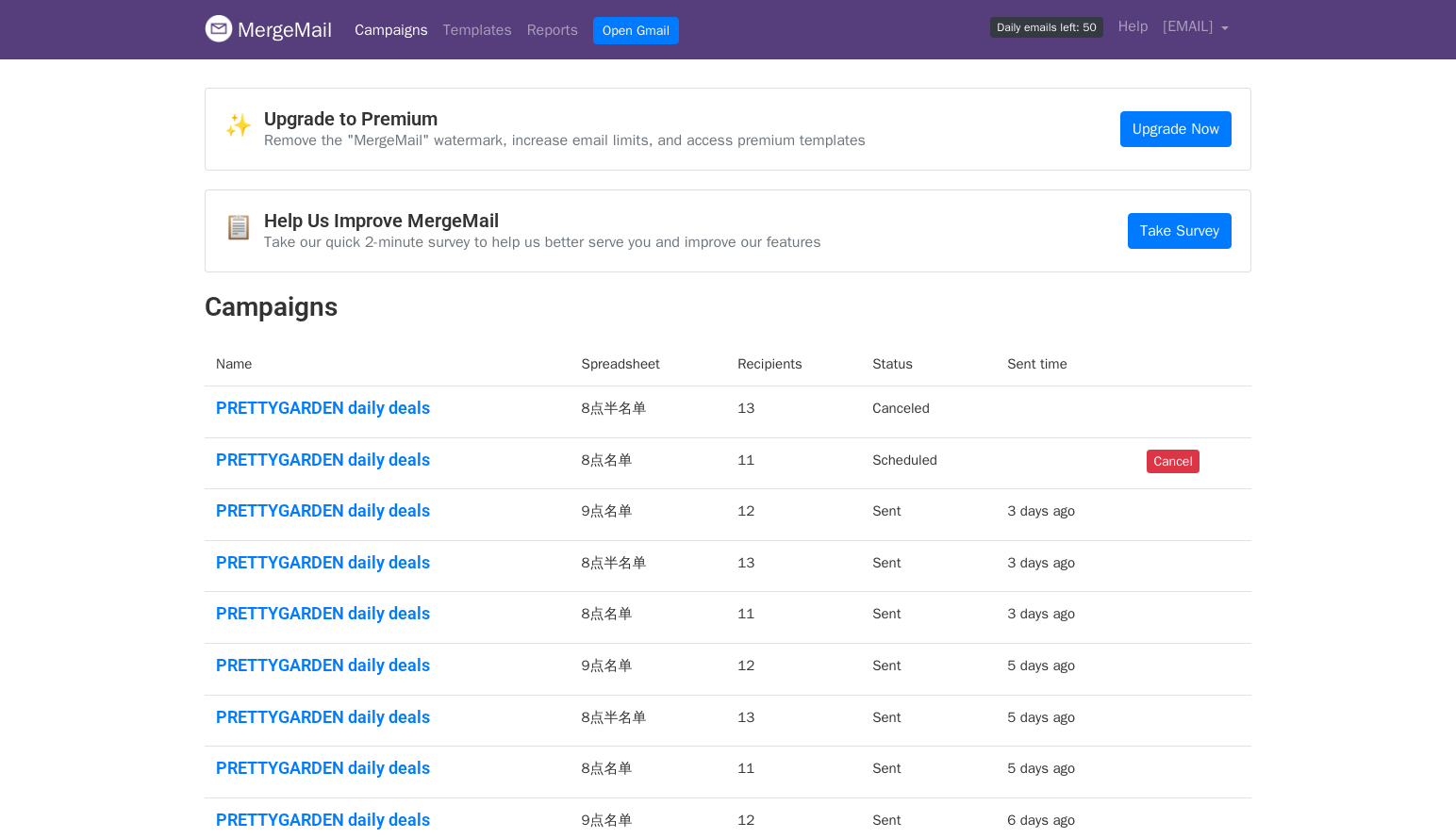 click on "MergeMail
Campaigns
Templates
Reports
Open Gmail
Daily emails left: 50
Help
iamcindy6666@gmail.com
Account
Unsubscribes
Integrations
Notification Settings
Sign out
New Features
You're all caught up!
Scheduled Campaigns
Schedule your emails to be sent later.
Read more
Account Reports
View reports across all of your campaigns to find highly-engaged recipients and to see which templates and campaigns have the most clicks and opens.
Read more
View my reports
Template Editor
Create beautiful emails using our powerful template editor.
Read more
View my templates
✨
Upgrade to Premium
Remove the "MergeMail" watermark, increase email limits, and access premium templates
Upgrade Now
📋
Help Us Improve MergeMail
Take Survey
Campaigns
Name
Spreadsheet" at bounding box center (728, 513) 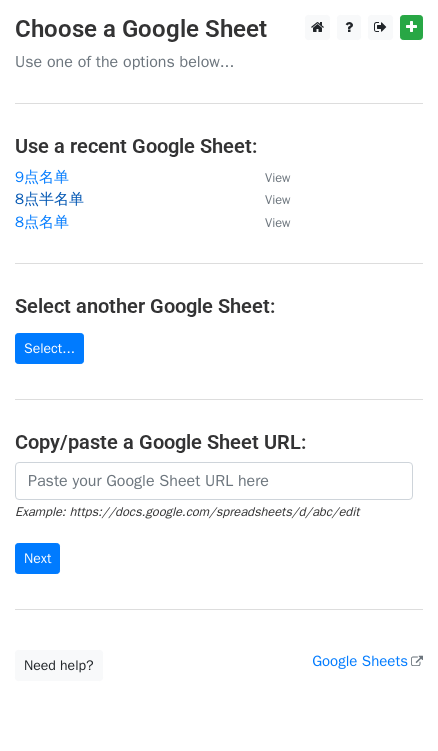 scroll, scrollTop: 0, scrollLeft: 0, axis: both 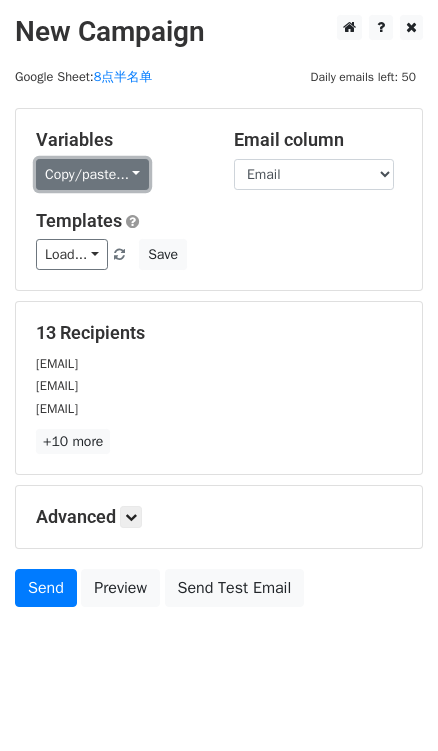 click on "Copy/paste..." at bounding box center [92, 174] 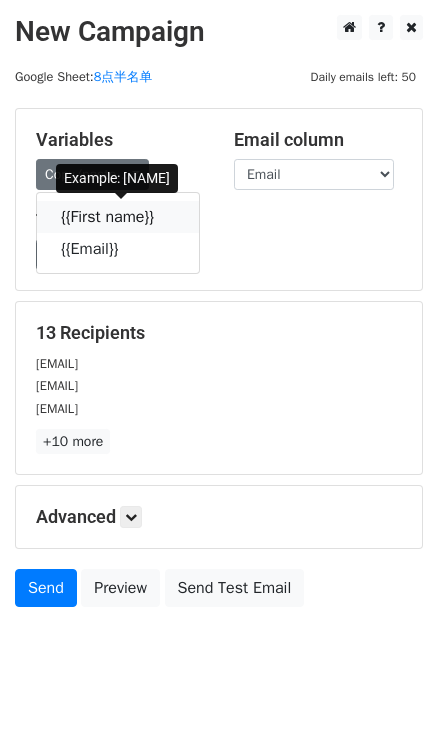 drag, startPoint x: 171, startPoint y: 215, endPoint x: 11, endPoint y: 205, distance: 160.3122 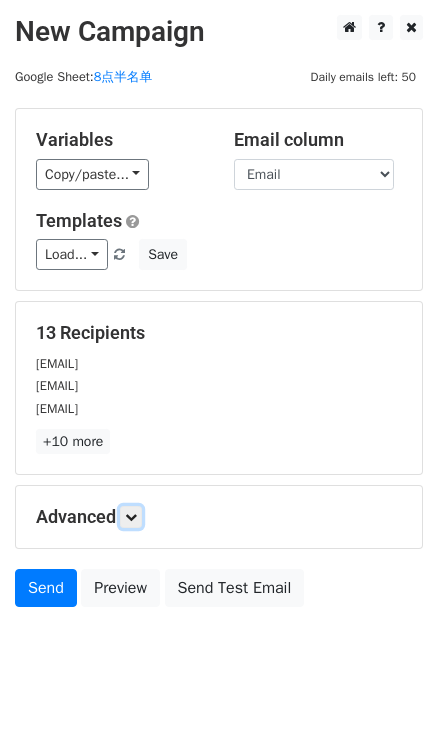 drag, startPoint x: 135, startPoint y: 509, endPoint x: 171, endPoint y: 467, distance: 55.31727 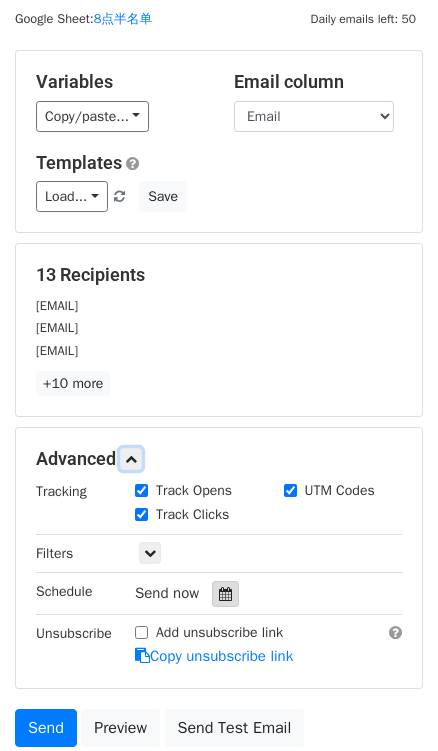 scroll, scrollTop: 90, scrollLeft: 0, axis: vertical 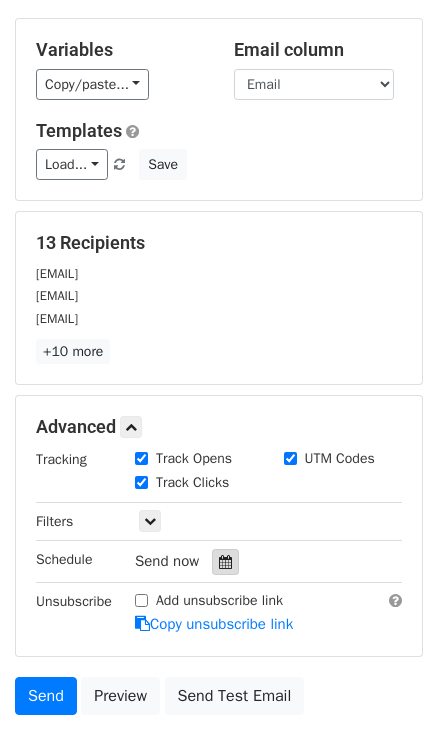 click at bounding box center (225, 562) 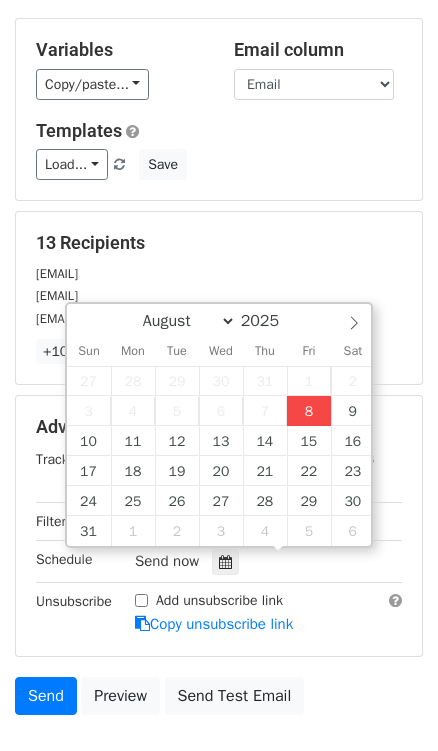 type on "2025-08-08 17:55" 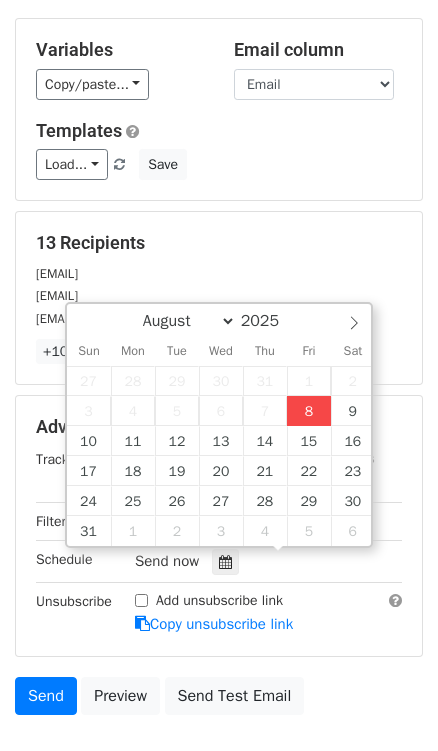 type on "05" 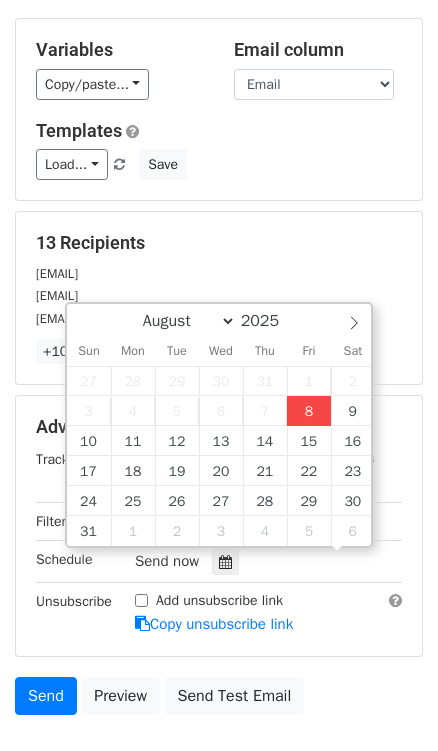 scroll, scrollTop: 0, scrollLeft: 0, axis: both 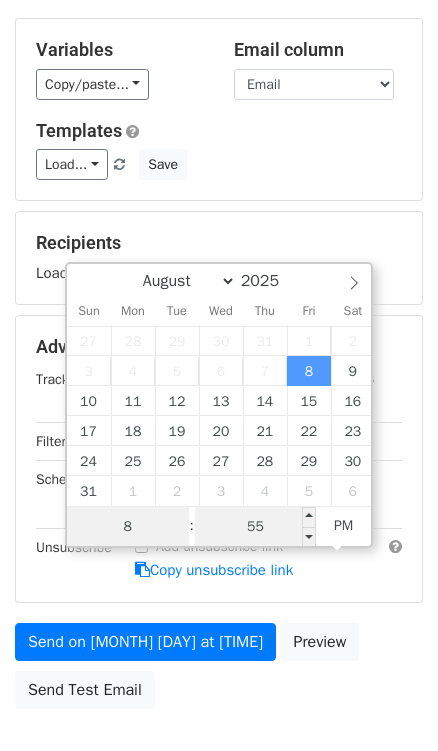 type on "8" 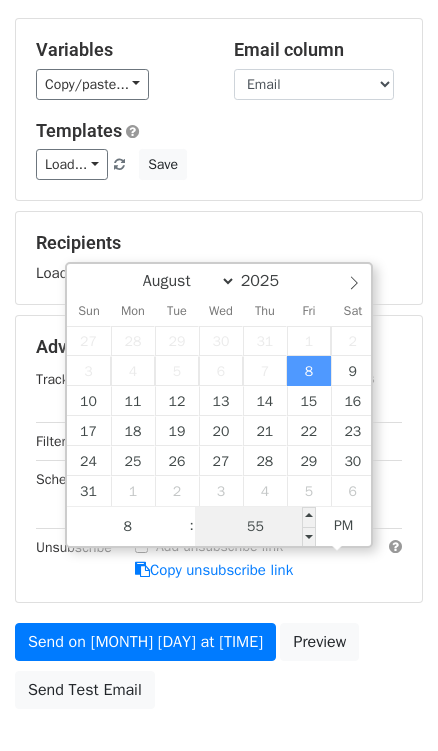type on "2025-08-08 20:55" 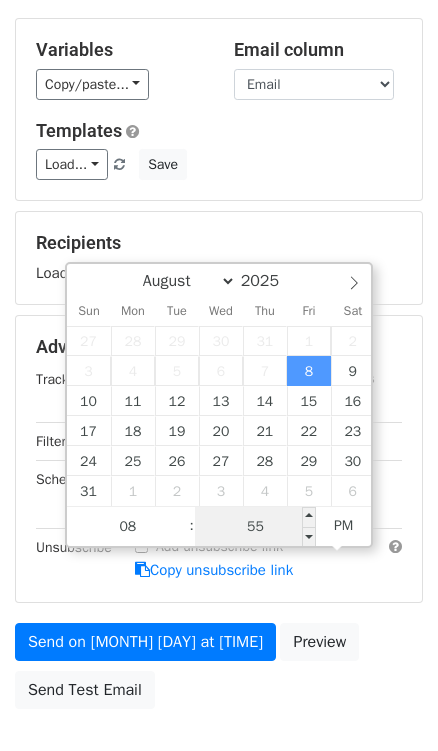 click on "55" at bounding box center [256, 527] 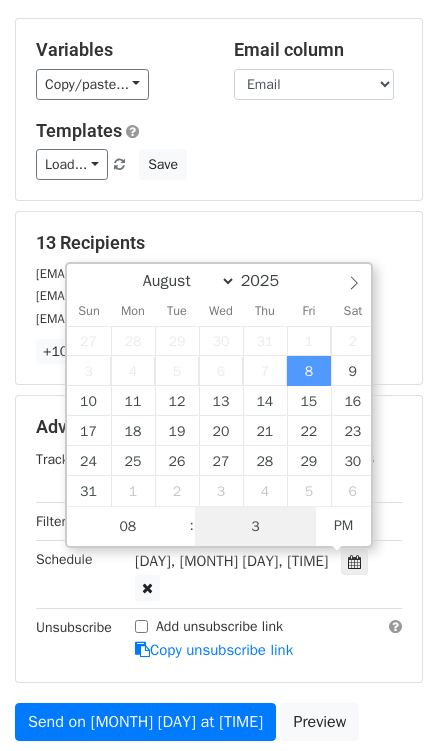 type on "30" 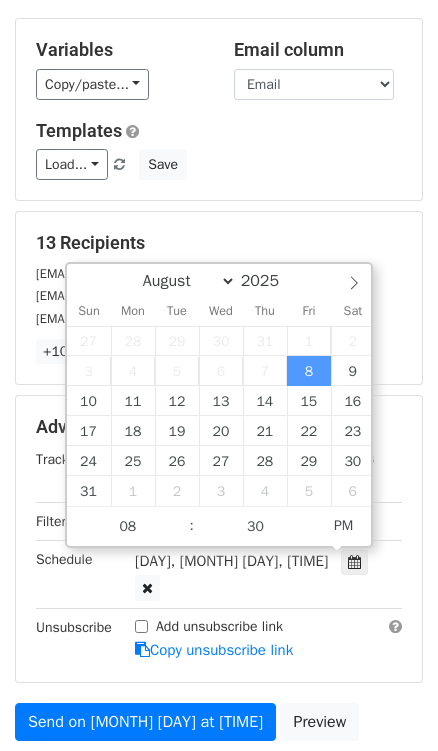 type on "2025-08-08 20:30" 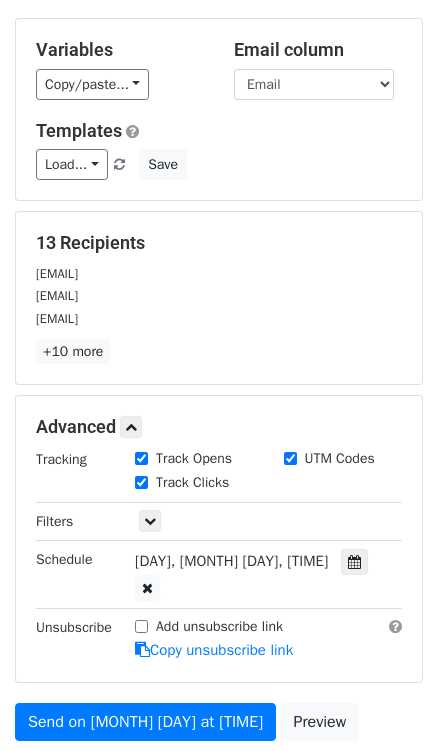 click on "Load...
No templates saved
Save" at bounding box center (219, 164) 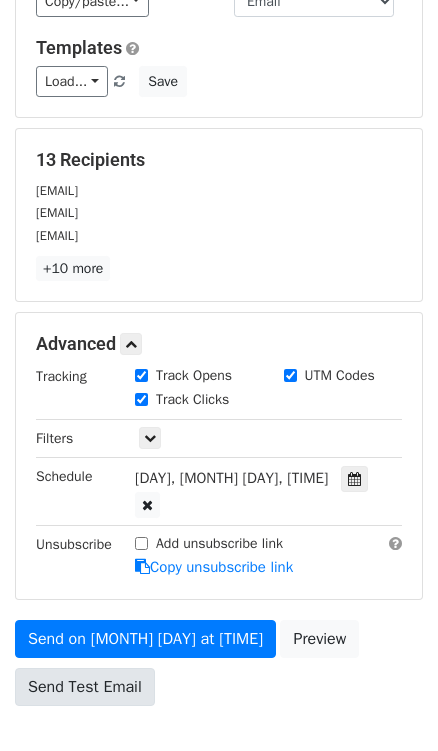 scroll, scrollTop: 181, scrollLeft: 0, axis: vertical 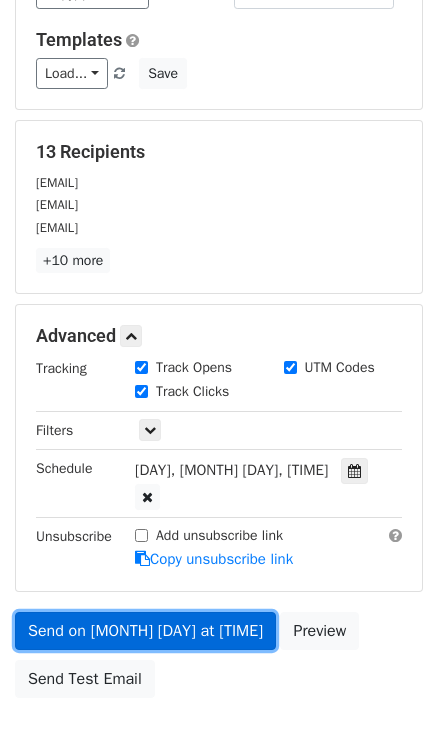 click on "Send on Aug 8 at 8:30pm" at bounding box center [145, 631] 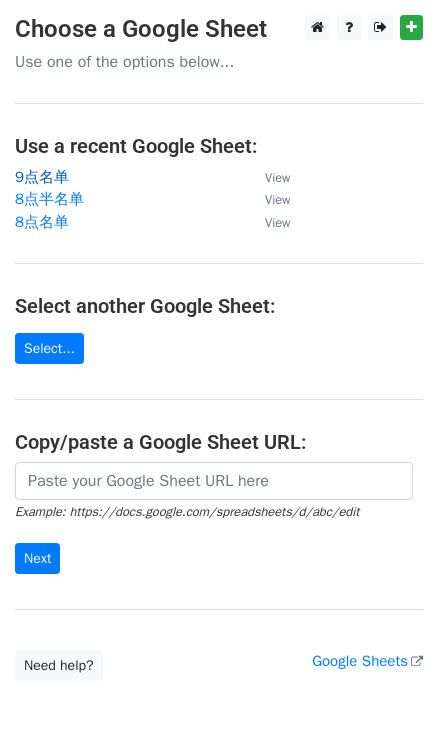 scroll, scrollTop: 0, scrollLeft: 0, axis: both 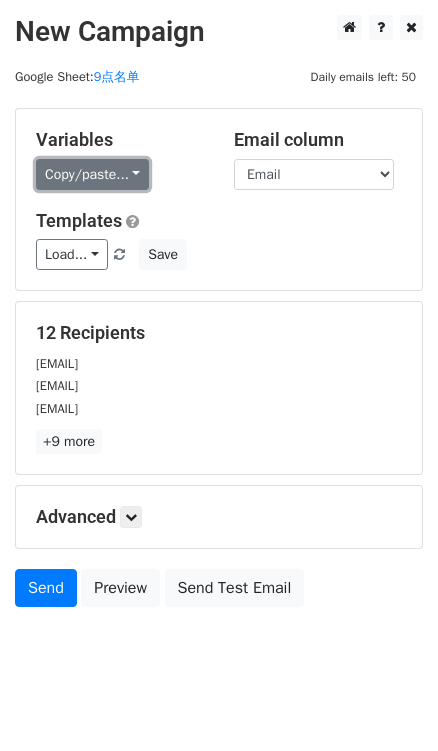 drag, startPoint x: 106, startPoint y: 179, endPoint x: 130, endPoint y: 184, distance: 24.5153 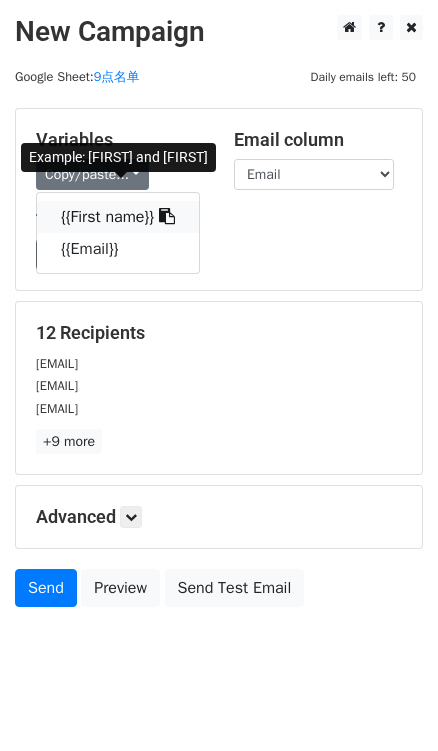 click at bounding box center (167, 216) 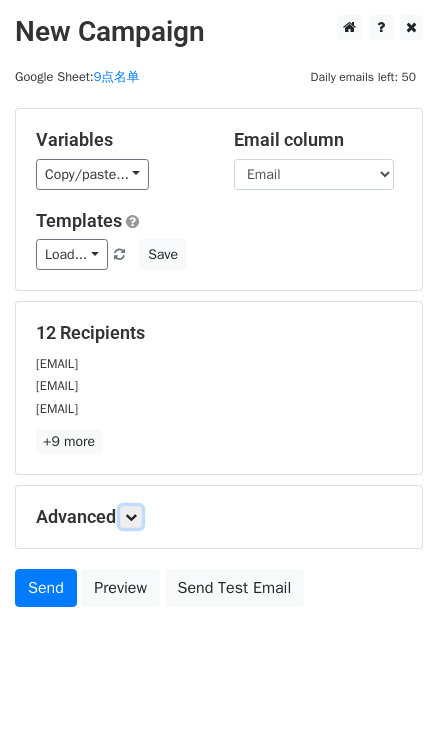 drag, startPoint x: 132, startPoint y: 515, endPoint x: 140, endPoint y: 499, distance: 17.888544 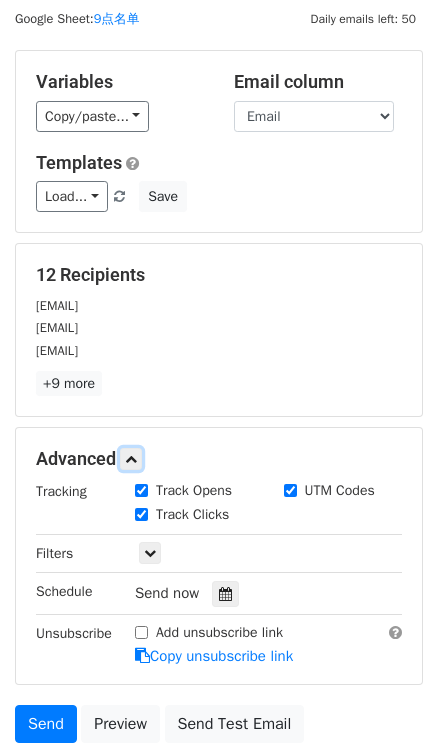 scroll, scrollTop: 90, scrollLeft: 0, axis: vertical 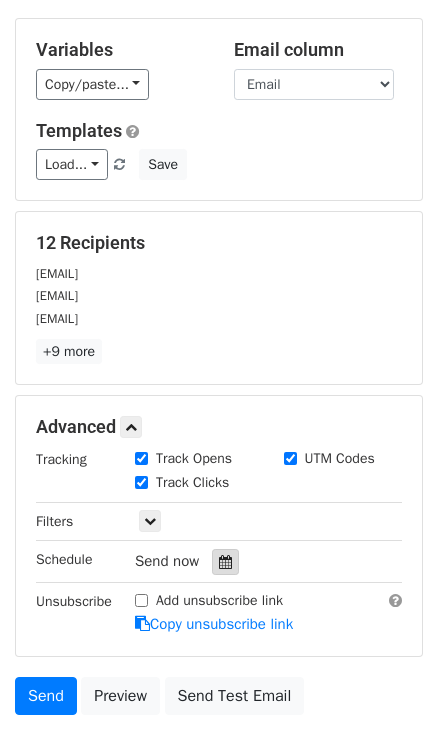 click at bounding box center [225, 562] 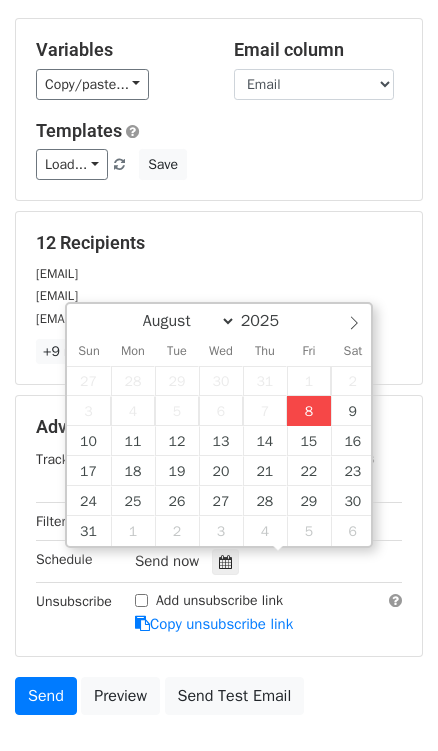 type on "2025-08-08 17:56" 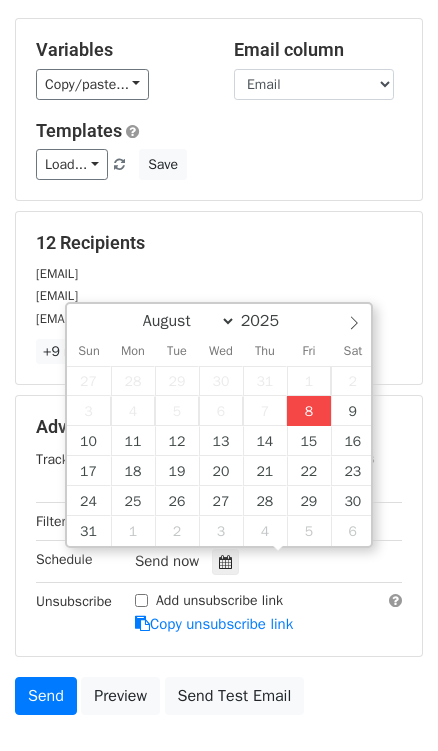 type on "05" 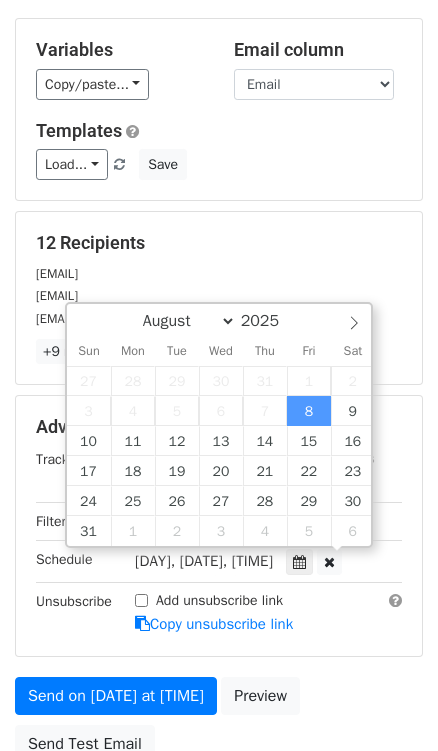 scroll, scrollTop: 0, scrollLeft: 0, axis: both 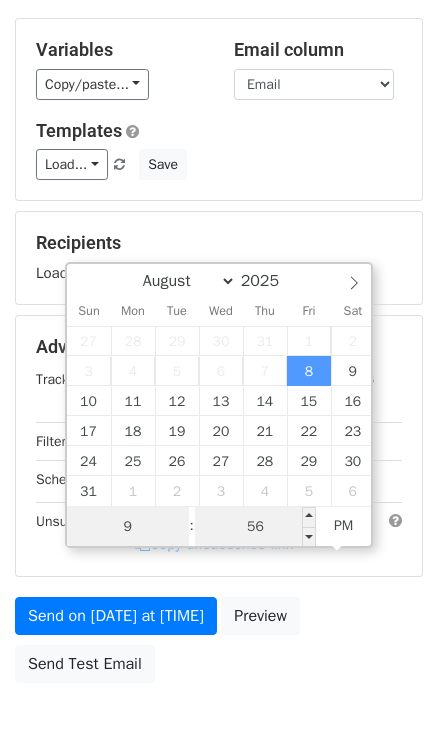 type on "9" 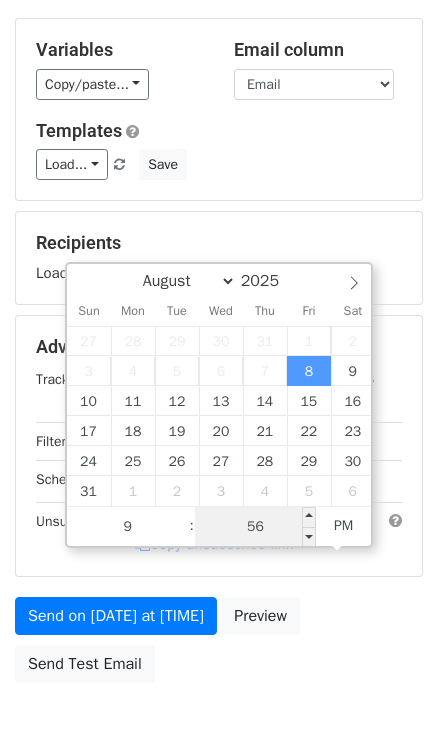 type on "2025-08-08 21:56" 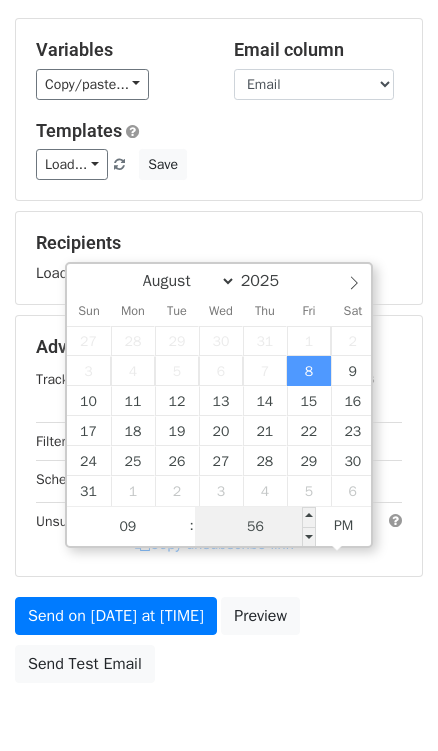 click on "56" at bounding box center (256, 527) 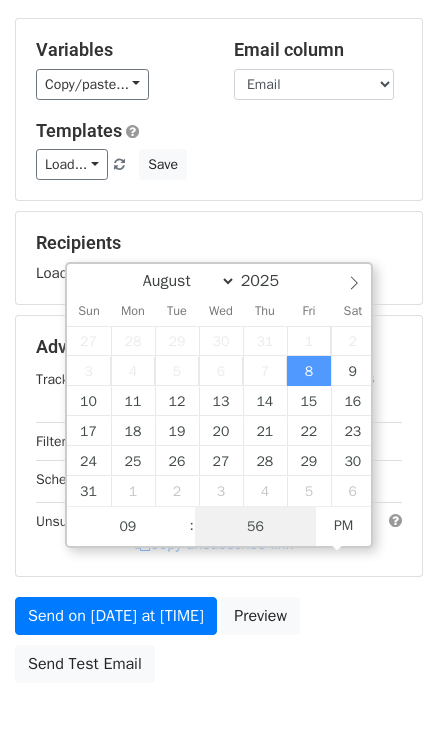 type on "0" 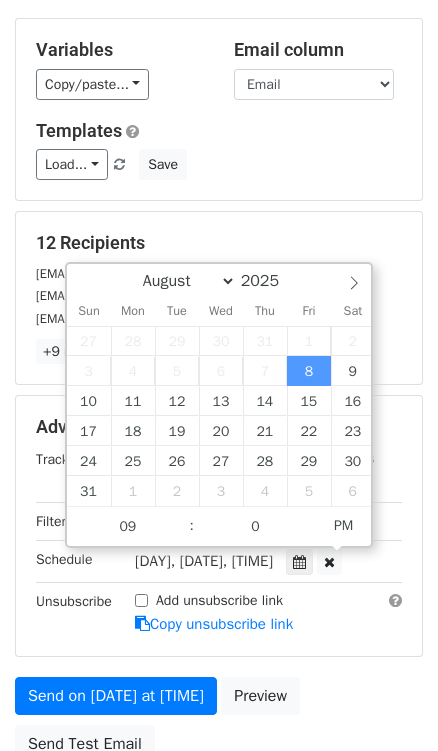 type on "2025-08-08 21:00" 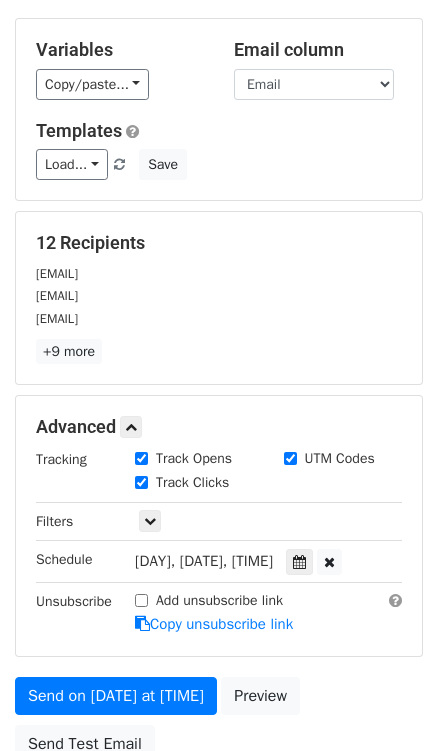 click on "Variables
Copy/paste...
{{First name}}
{{Email}}
Email column
First name
Email
Templates
Load...
No templates saved
Save" at bounding box center (219, 109) 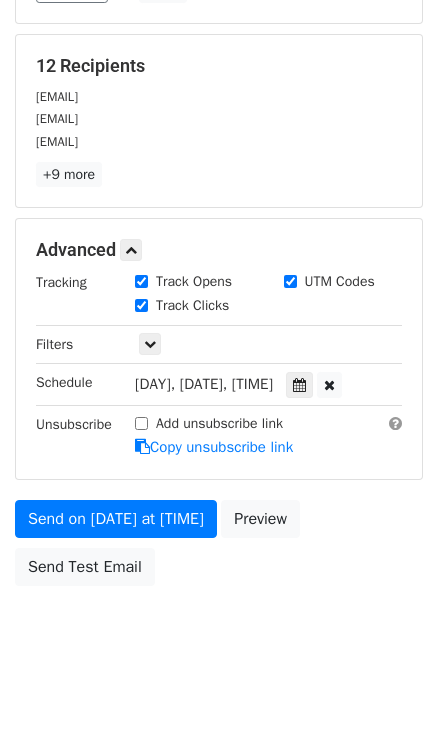 scroll, scrollTop: 269, scrollLeft: 0, axis: vertical 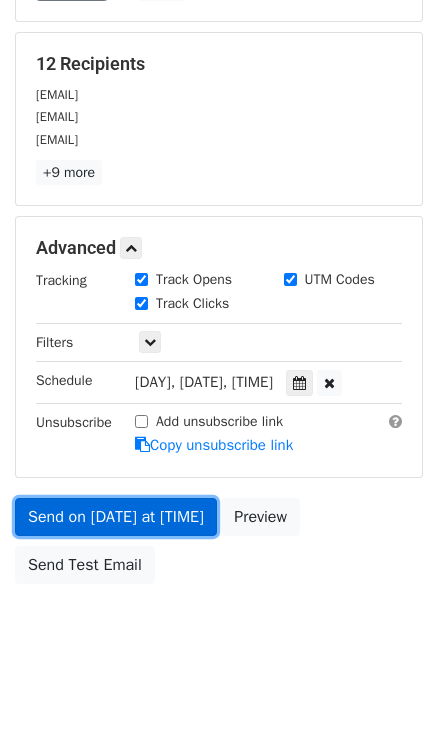 click on "Send on Aug 8 at 9:00pm" at bounding box center [116, 517] 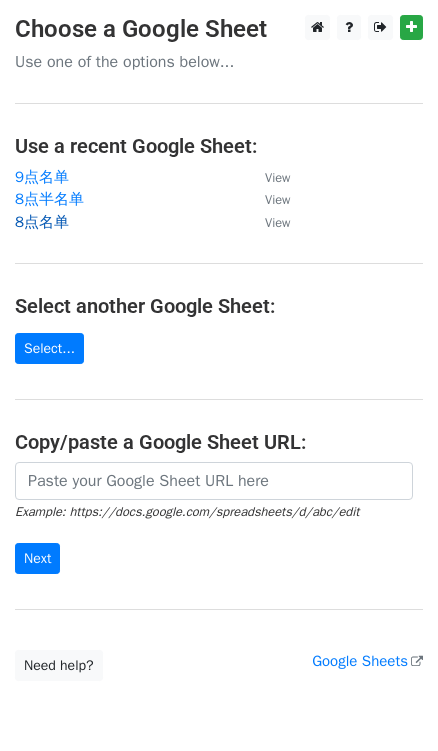 scroll, scrollTop: 0, scrollLeft: 0, axis: both 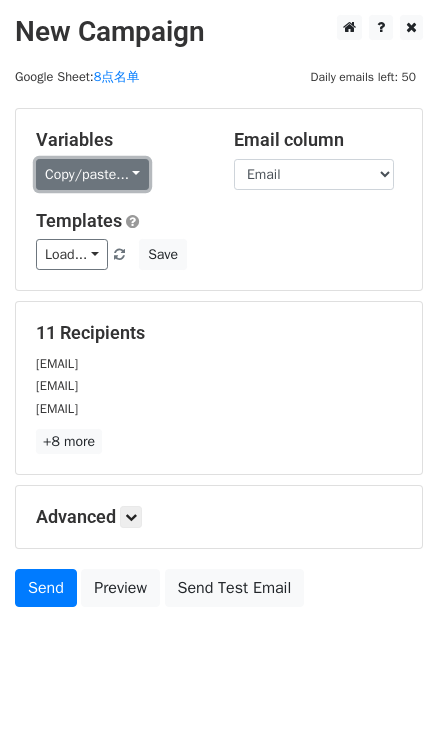 click on "Copy/paste..." at bounding box center (92, 174) 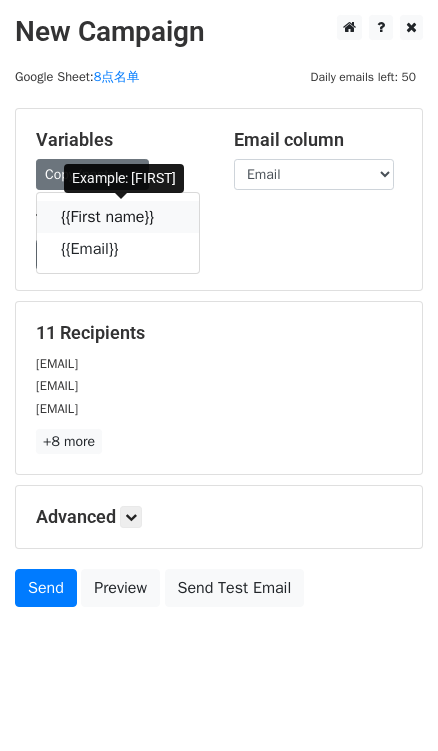 drag, startPoint x: 178, startPoint y: 220, endPoint x: 141, endPoint y: 208, distance: 38.8973 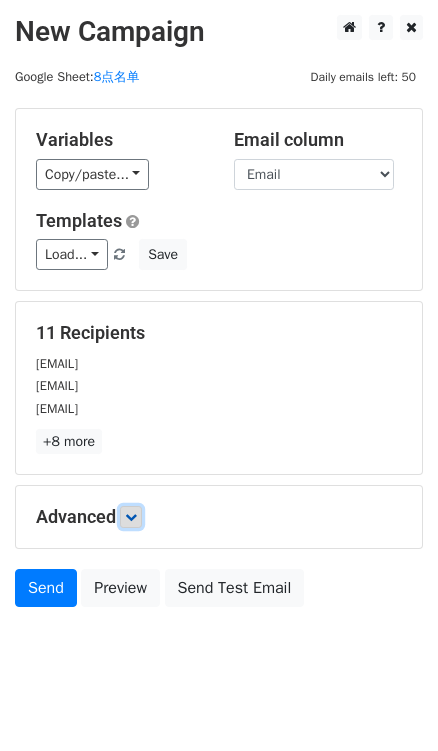 click at bounding box center (131, 517) 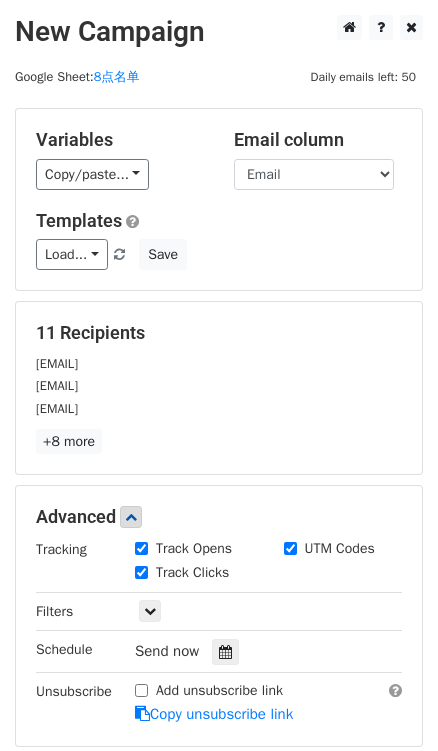 click on "Tracking
Track Opens
UTM Codes
Track Clicks
Filters
Only include spreadsheet rows that match the following filters:
Schedule
Send now
Unsubscribe
Add unsubscribe link
Copy unsubscribe link" at bounding box center (219, 632) 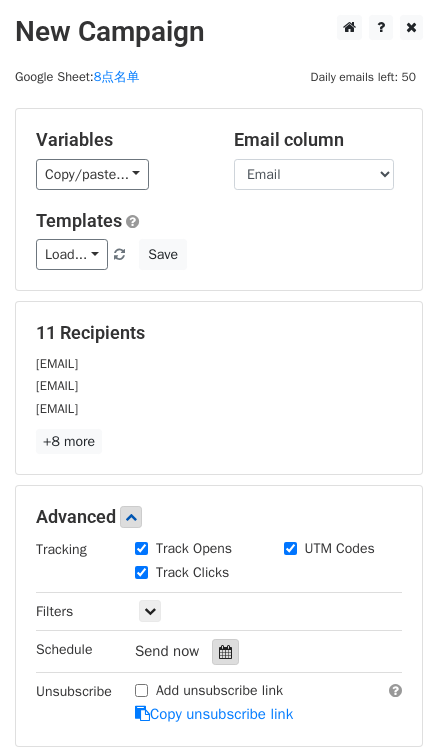 click at bounding box center [225, 652] 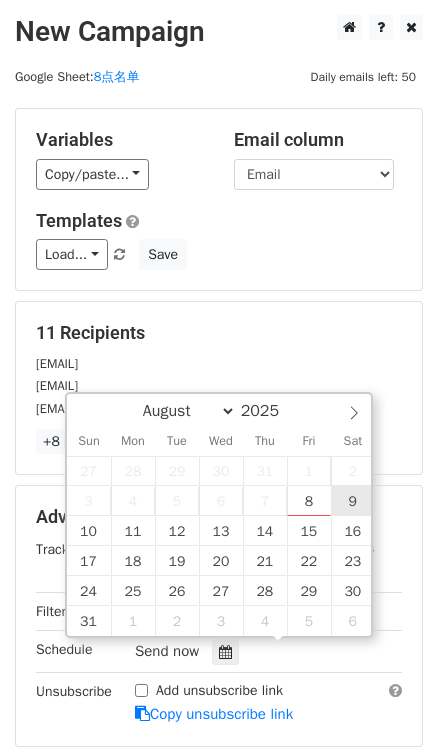 type on "2025-08-09 12:00" 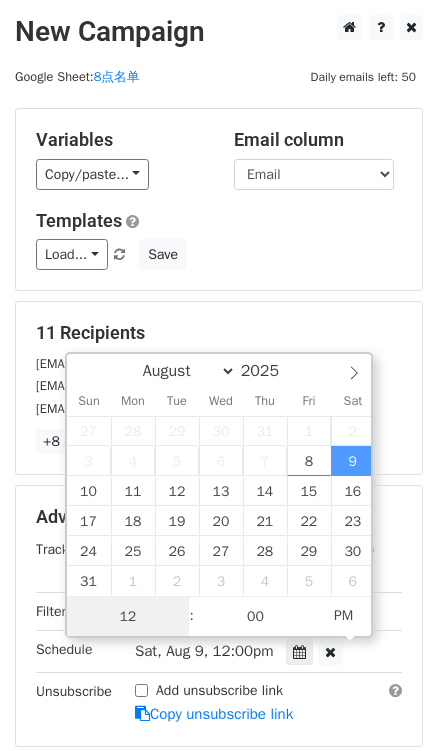 scroll, scrollTop: 0, scrollLeft: 0, axis: both 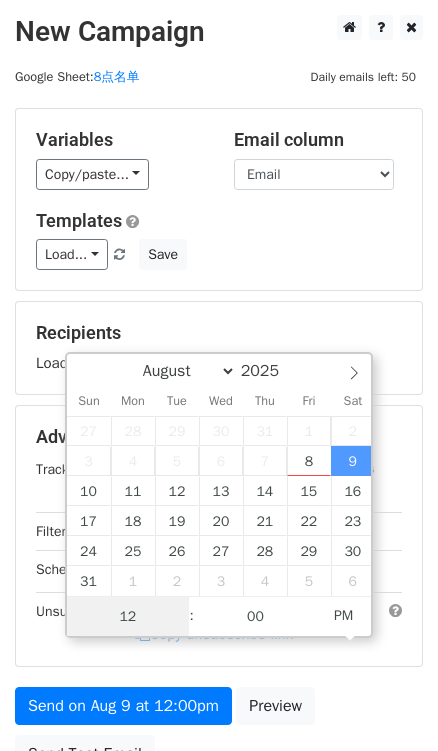 type on "8" 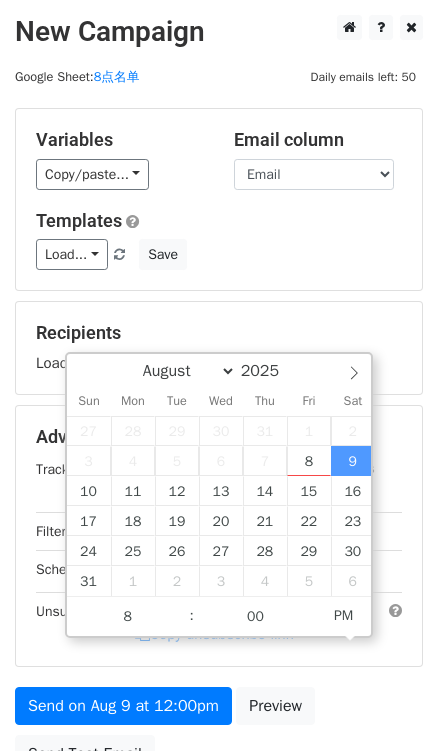 type on "[DATE] [TIME]" 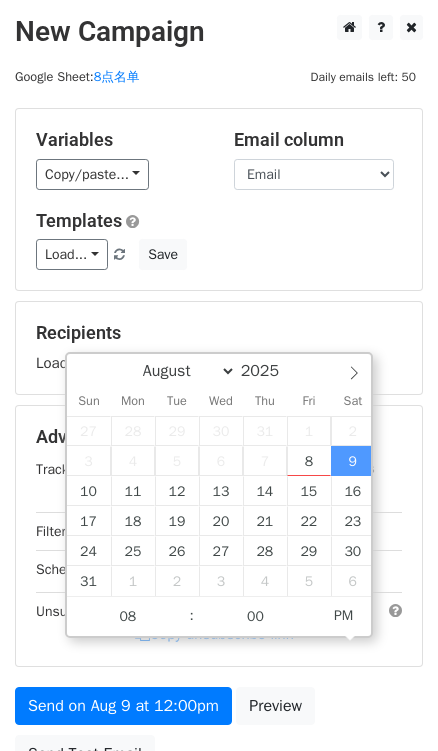 click on "Variables
Copy/paste...
{{First name}}
{{Email}}
Email column
First name
Email
Templates
Load...
No templates saved
Save" at bounding box center (219, 199) 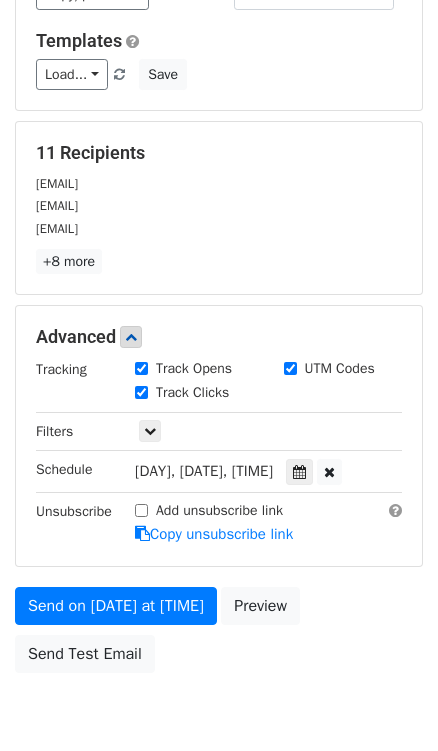 scroll, scrollTop: 181, scrollLeft: 0, axis: vertical 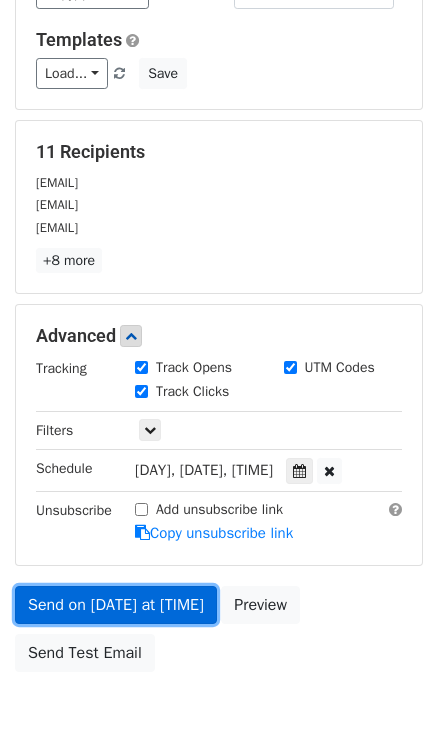 click on "Send on Aug 9 at 8:00pm" at bounding box center (116, 605) 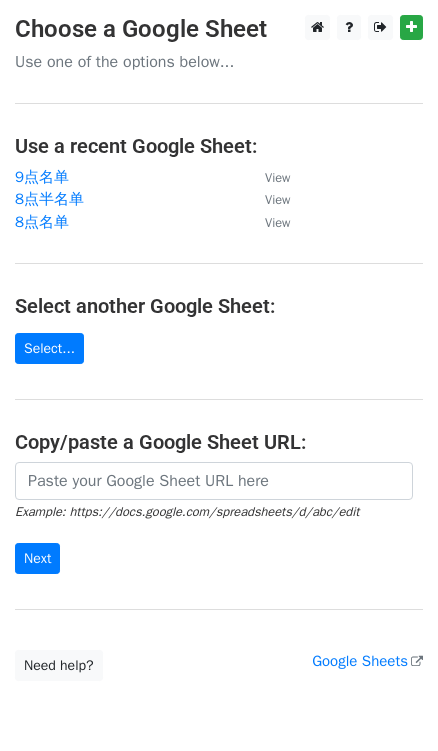 scroll, scrollTop: 0, scrollLeft: 0, axis: both 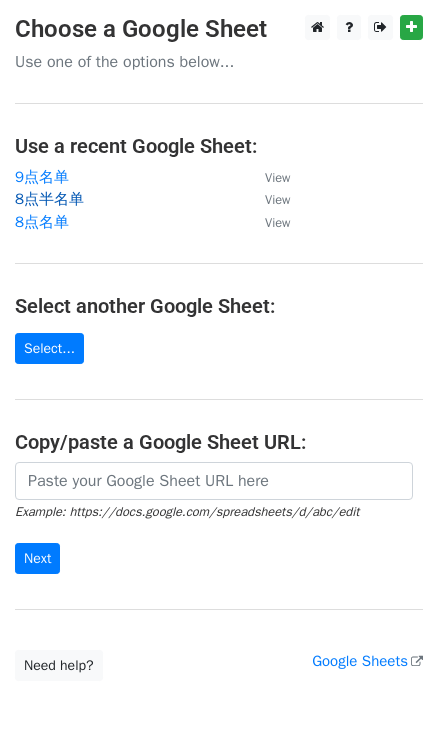 click on "8点半名单" at bounding box center [49, 199] 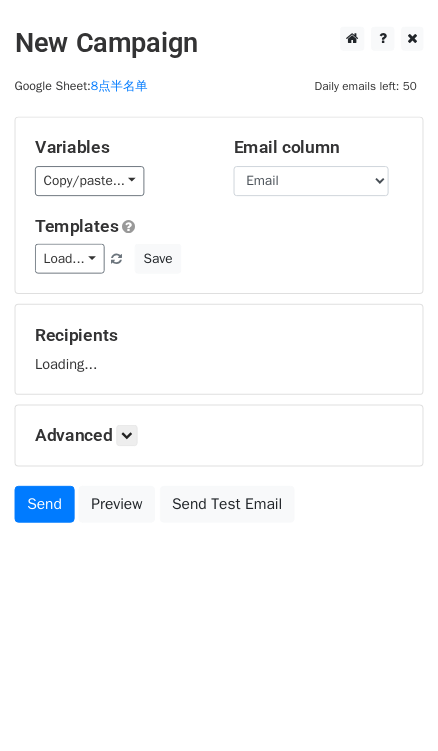 scroll, scrollTop: 0, scrollLeft: 0, axis: both 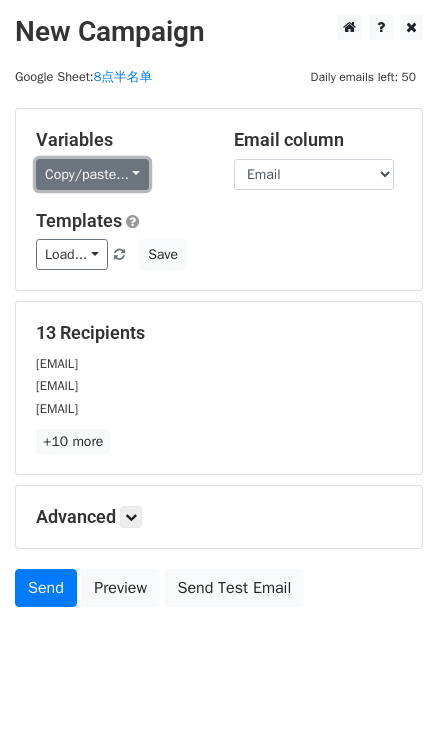 click on "Copy/paste..." at bounding box center [92, 174] 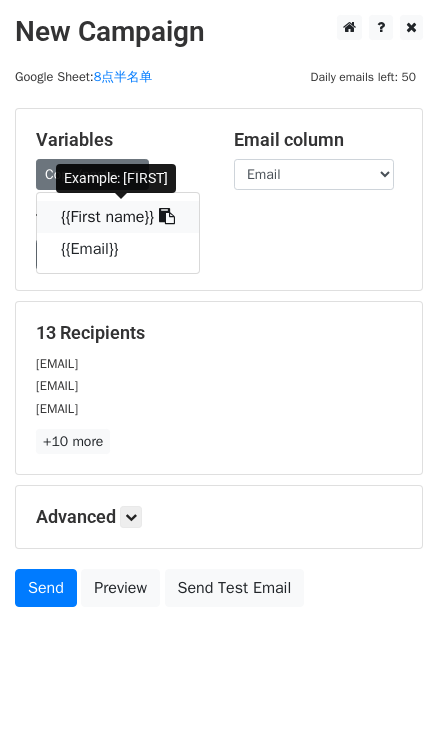 click at bounding box center [167, 216] 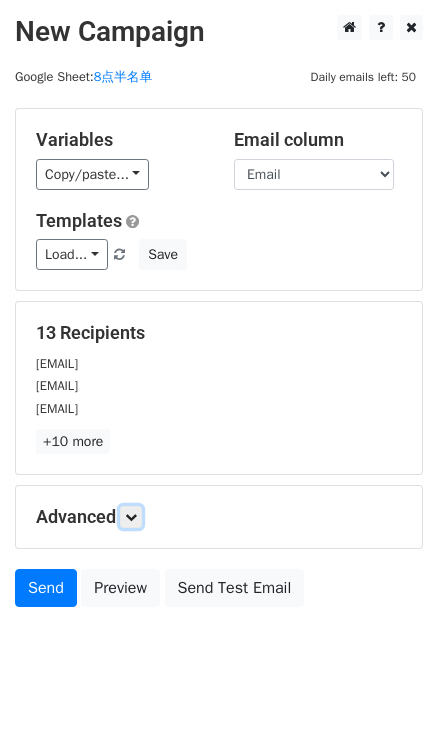 drag, startPoint x: 130, startPoint y: 518, endPoint x: 172, endPoint y: 517, distance: 42.0119 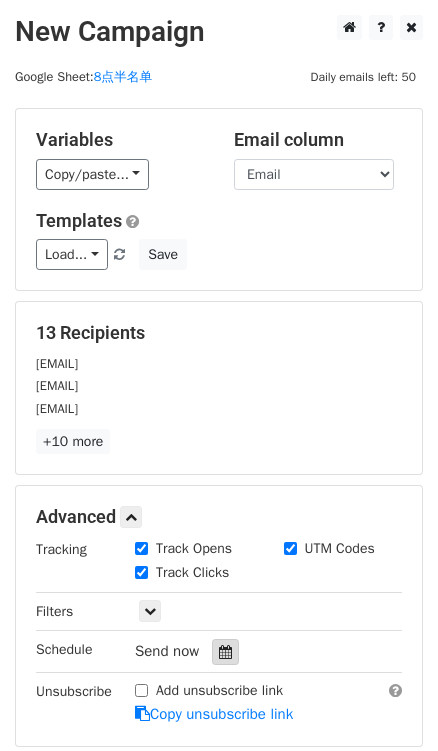 click at bounding box center (225, 652) 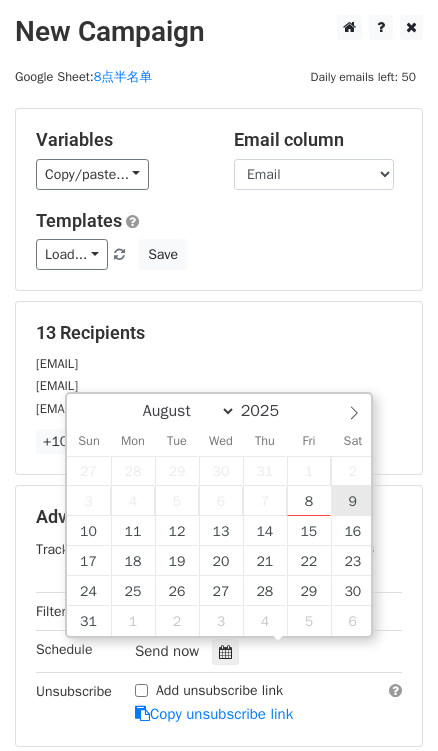 type on "2025-08-09 12:00" 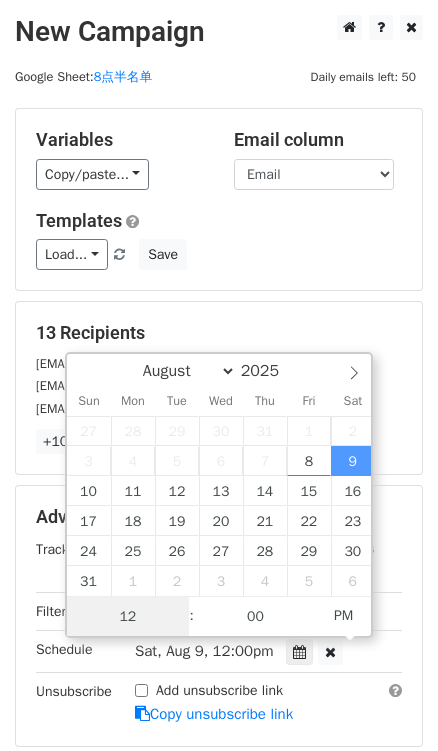 scroll, scrollTop: 0, scrollLeft: 0, axis: both 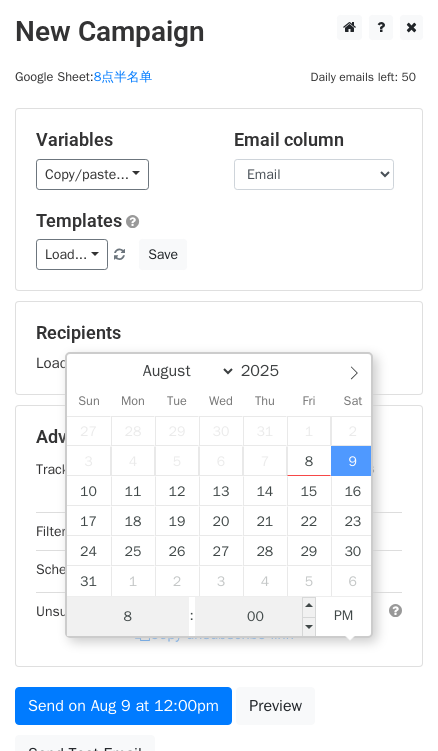 type on "8" 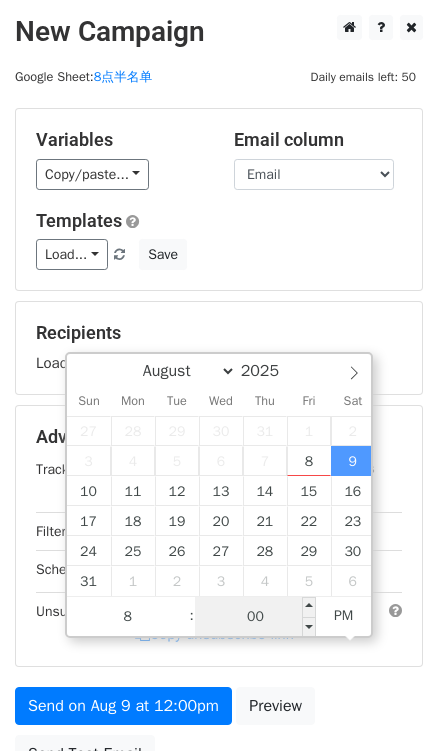 type on "2025-08-09 20:00" 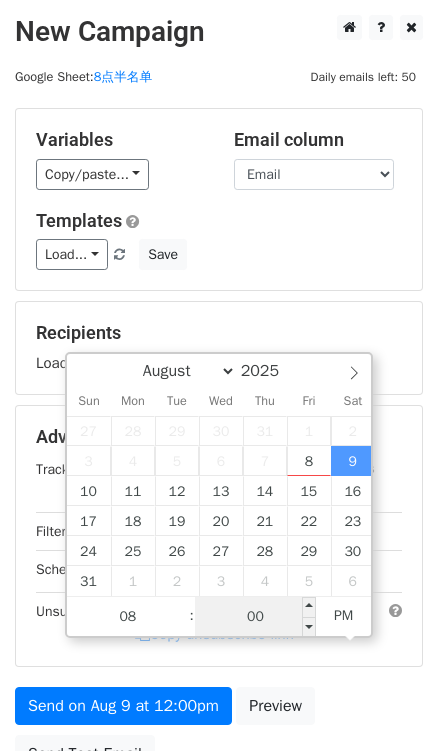 click on "00" at bounding box center [256, 617] 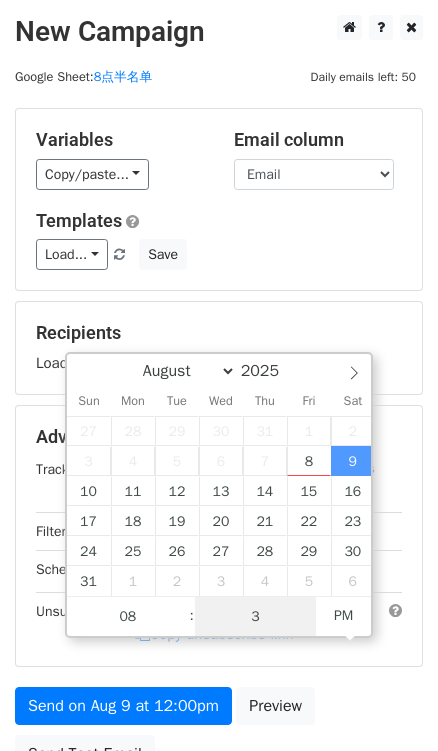 type on "30" 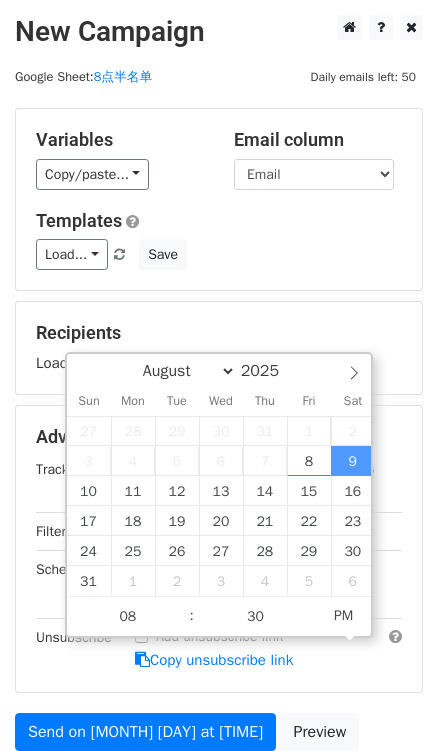 type on "2025-08-09 20:30" 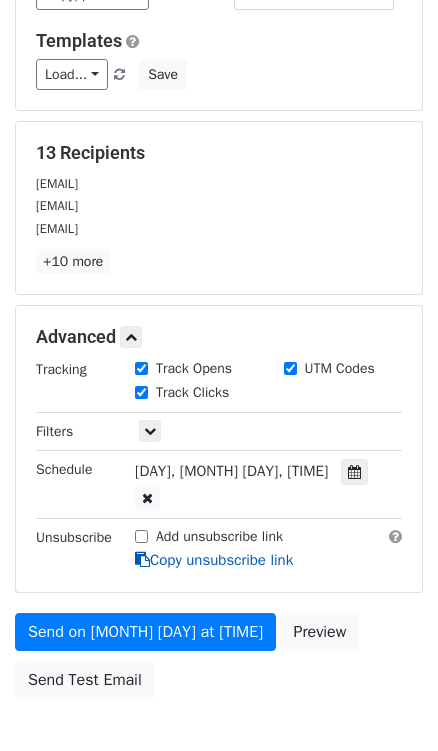 scroll, scrollTop: 181, scrollLeft: 0, axis: vertical 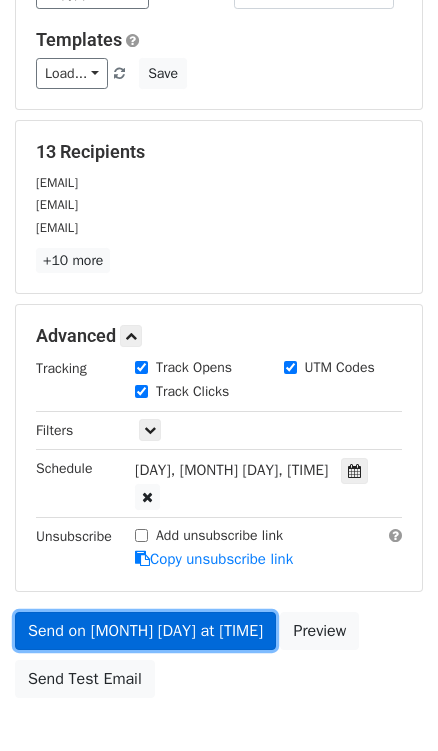 click on "Send on Aug 9 at 8:30pm" at bounding box center (145, 631) 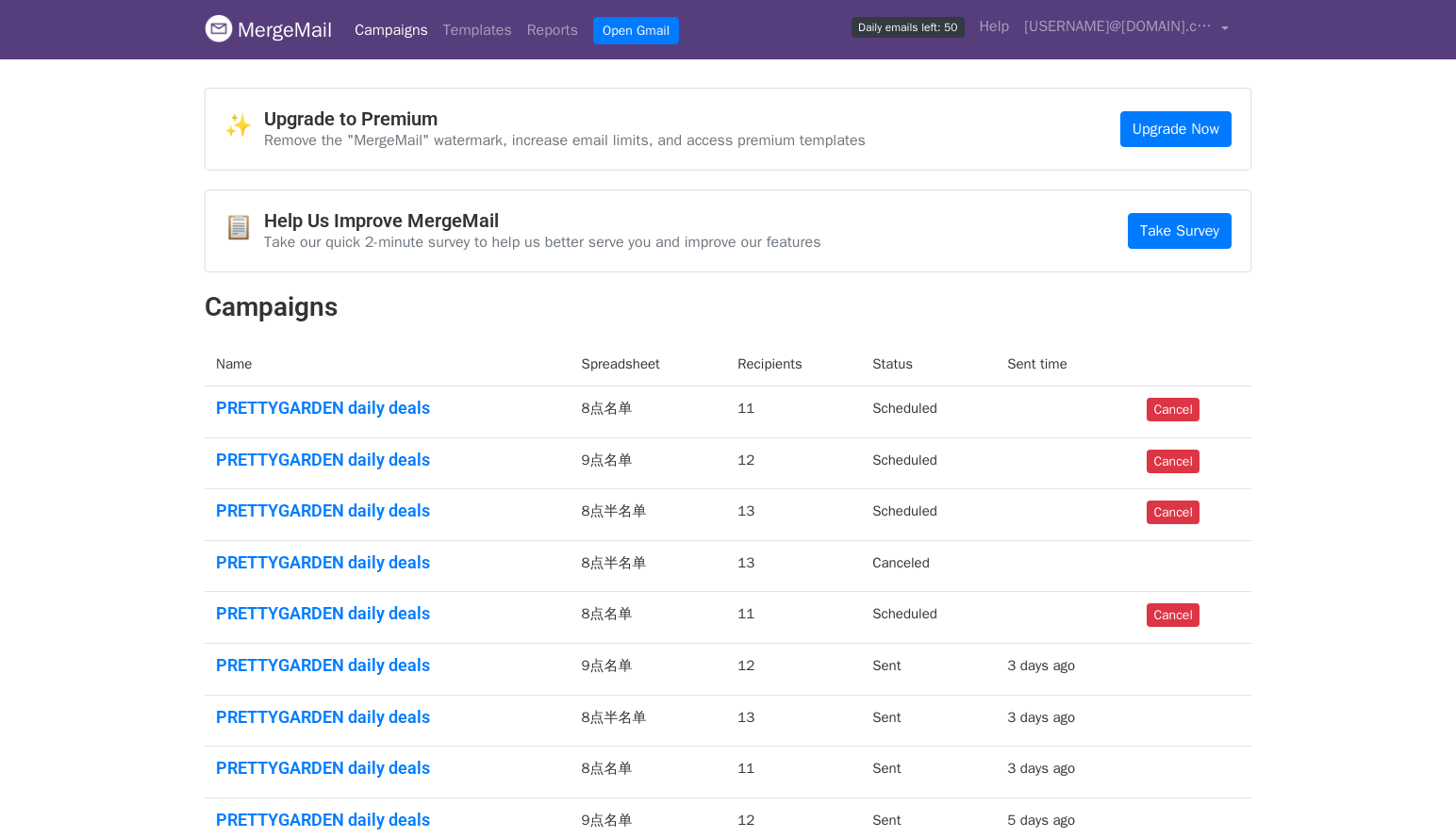 scroll, scrollTop: 0, scrollLeft: 0, axis: both 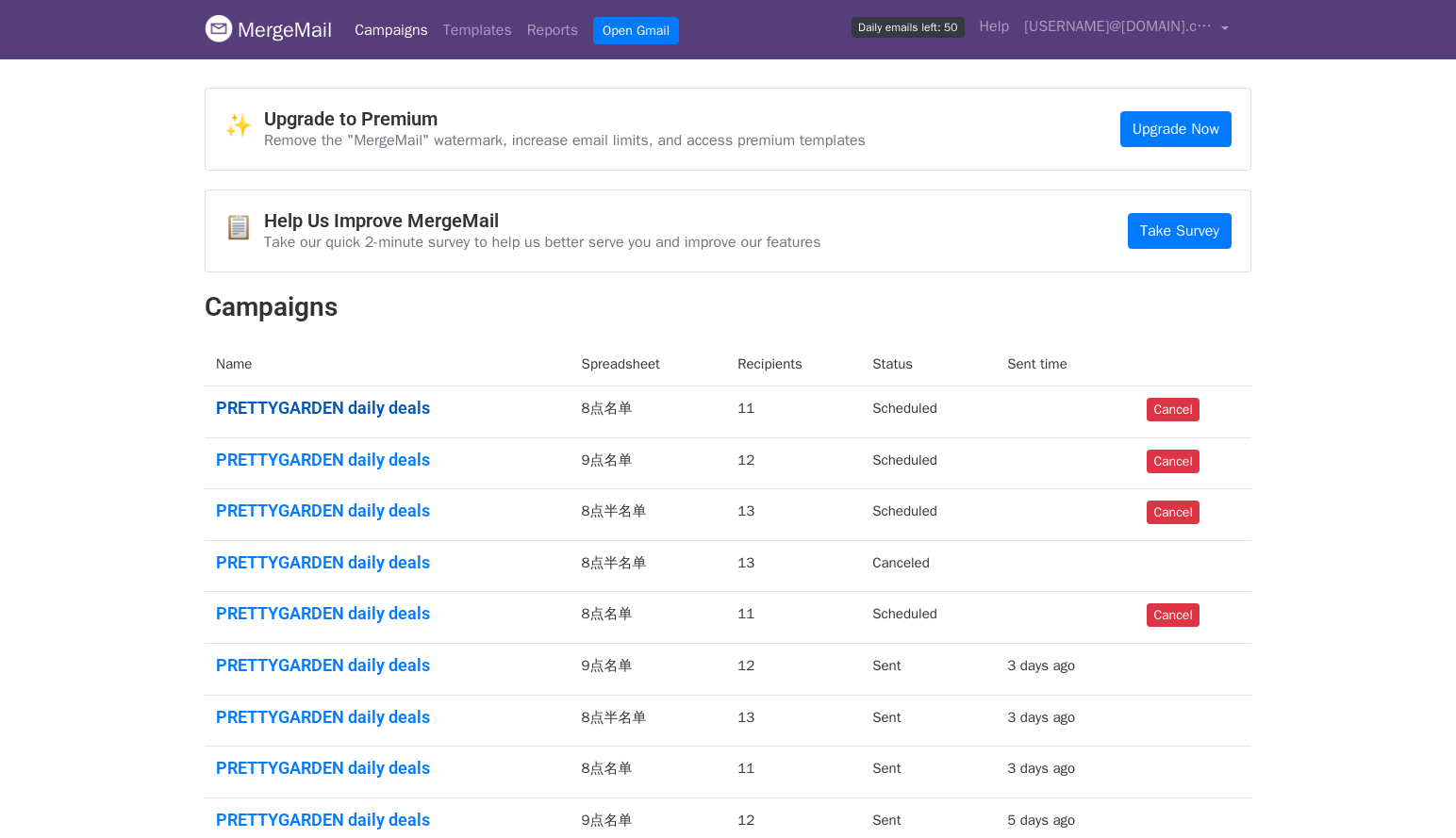 click on "PRETTYGARDEN daily deals" at bounding box center [388, 408] 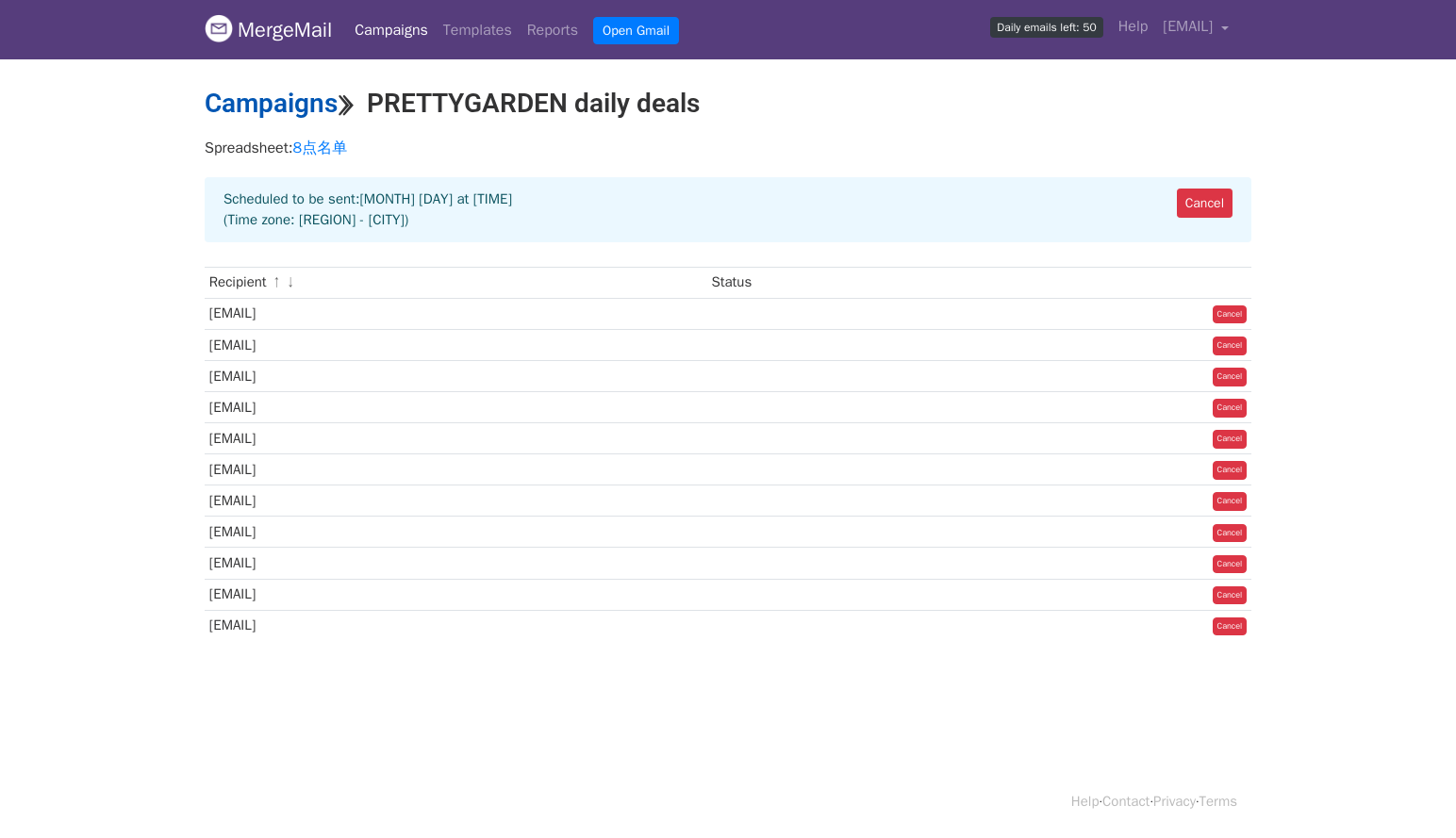 scroll, scrollTop: 0, scrollLeft: 0, axis: both 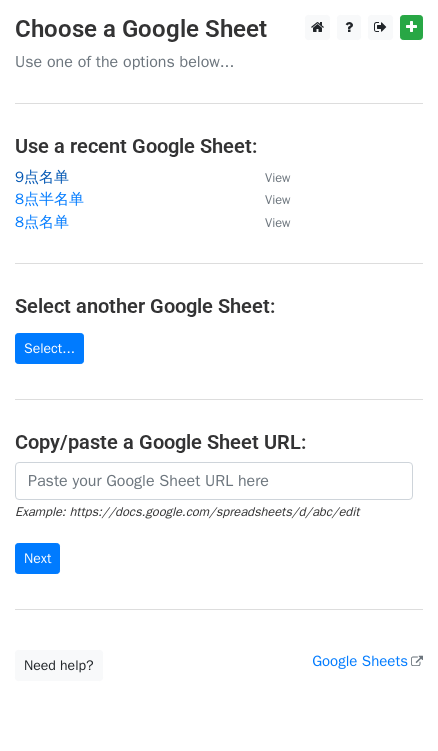 click on "9点名单" at bounding box center (42, 177) 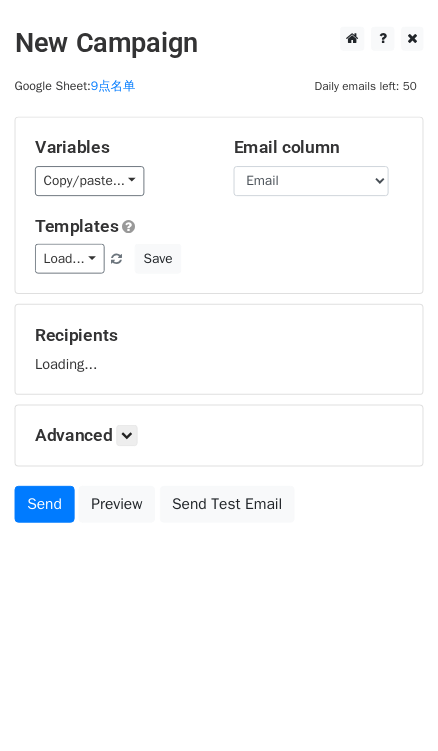 scroll, scrollTop: 0, scrollLeft: 0, axis: both 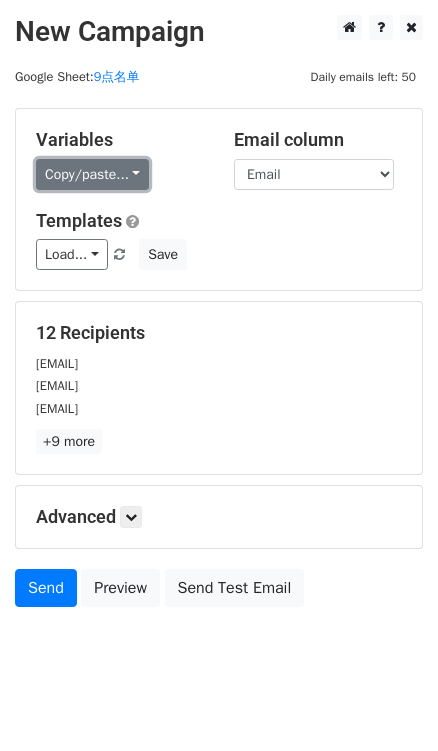 click on "Copy/paste..." at bounding box center [92, 174] 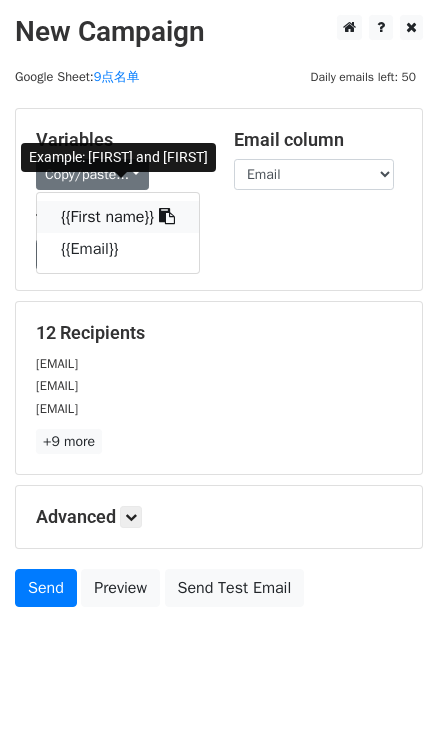 click at bounding box center [167, 216] 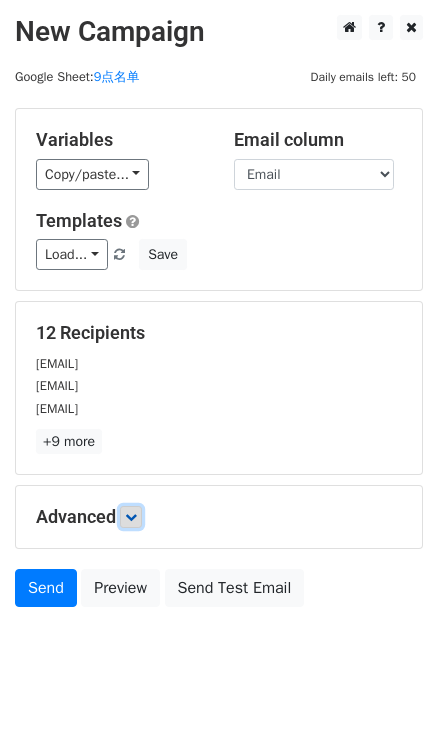 click at bounding box center (131, 517) 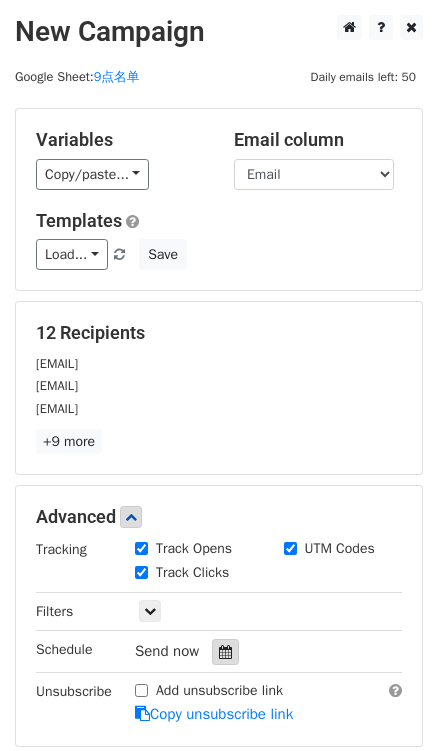 click at bounding box center [225, 652] 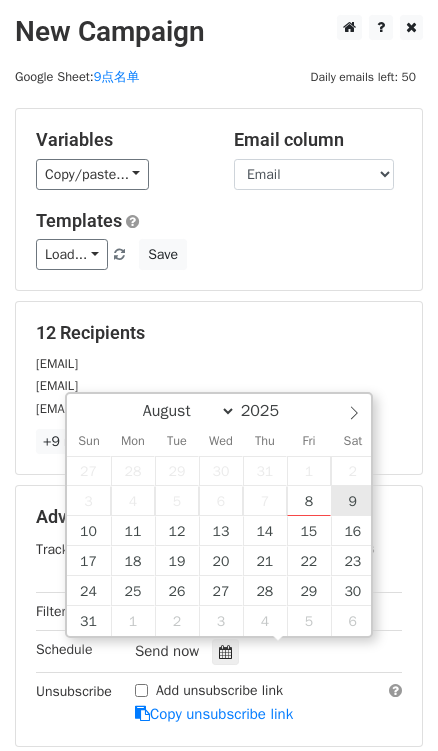 type on "2025-08-09 12:00" 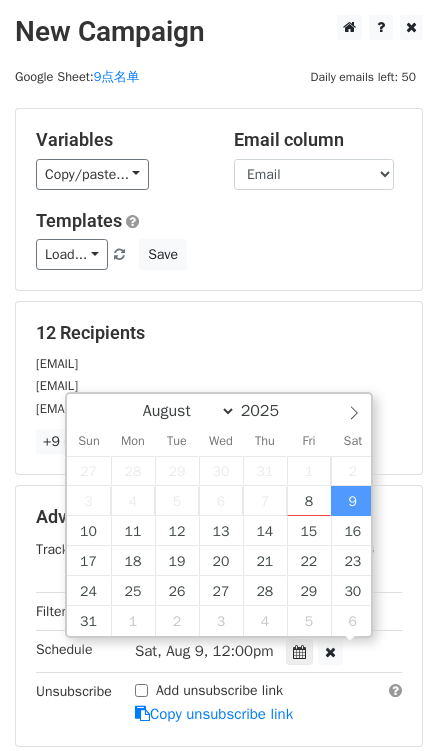 scroll, scrollTop: 0, scrollLeft: 0, axis: both 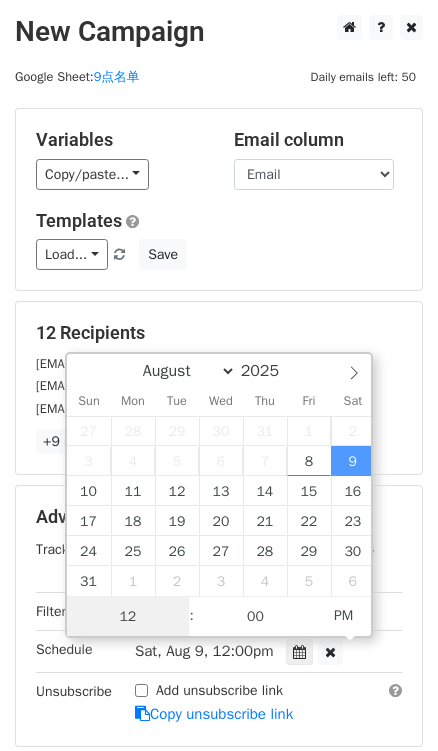 type on "9" 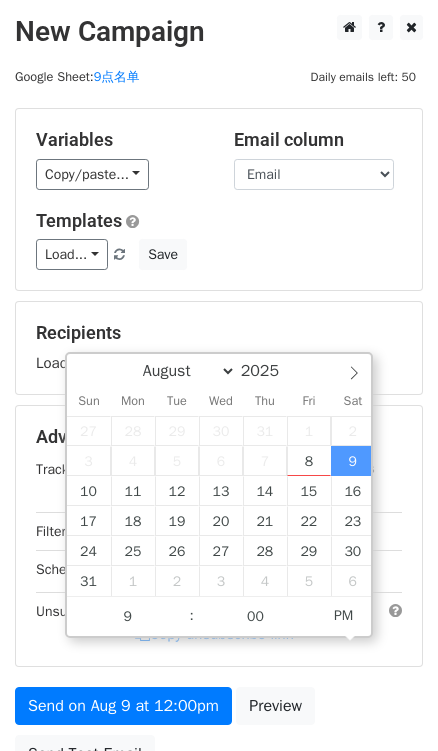 type on "2025-08-09 21:00" 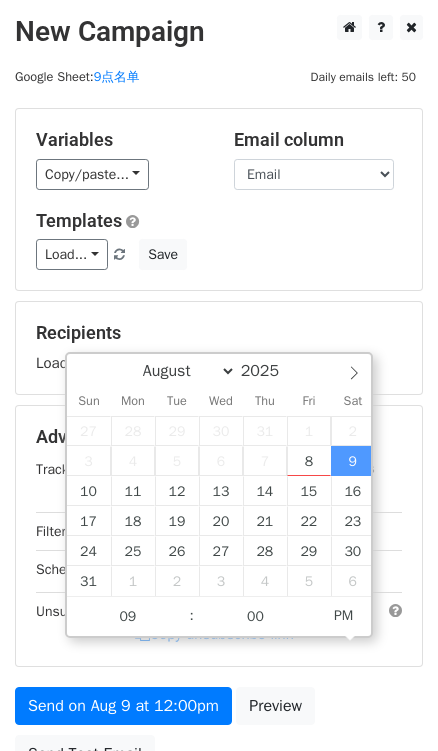 click on "Templates
Load...
No templates saved
Save" at bounding box center [219, 240] 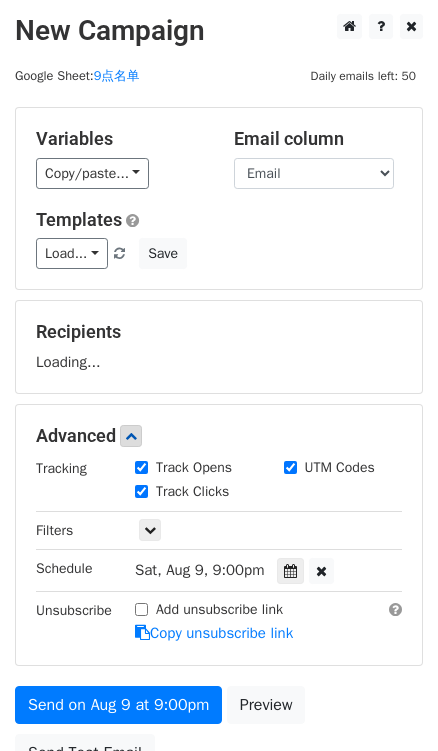 scroll, scrollTop: 90, scrollLeft: 0, axis: vertical 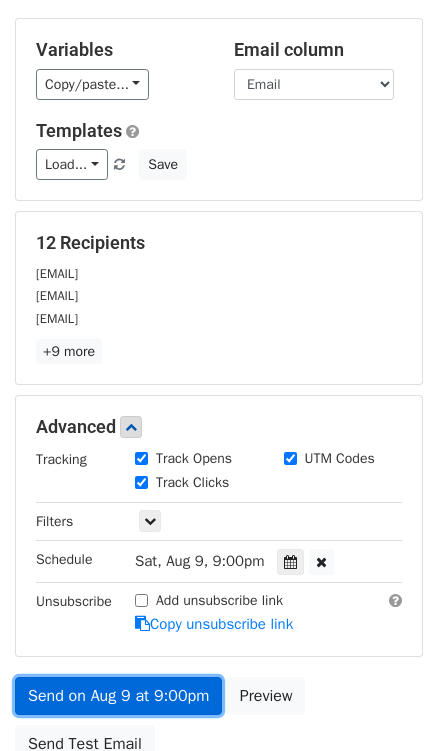 click on "Send on Aug 9 at 9:00pm" at bounding box center (118, 696) 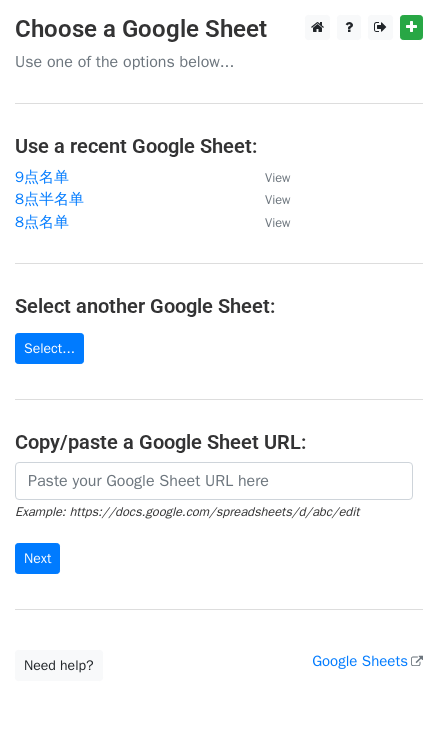 scroll, scrollTop: 0, scrollLeft: 0, axis: both 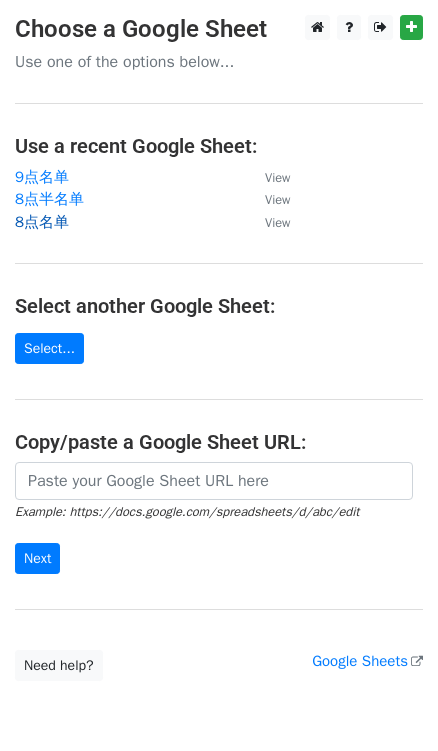 click on "8点名单" at bounding box center (42, 222) 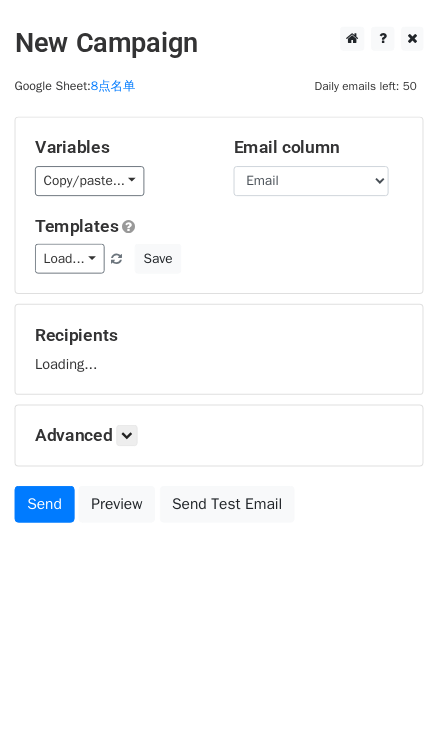 scroll, scrollTop: 0, scrollLeft: 0, axis: both 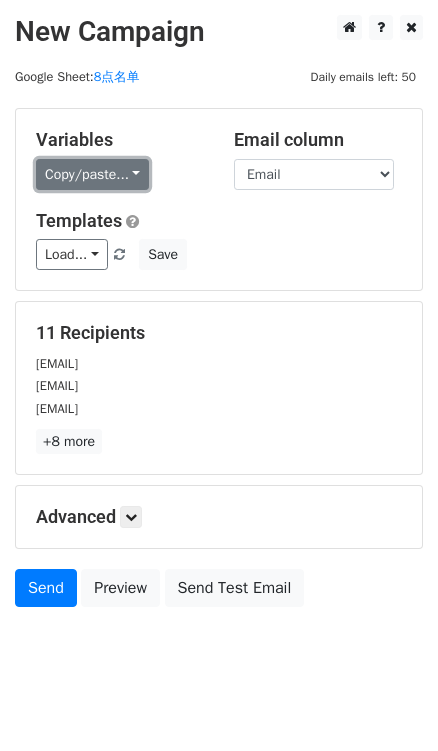click on "Copy/paste..." at bounding box center (92, 174) 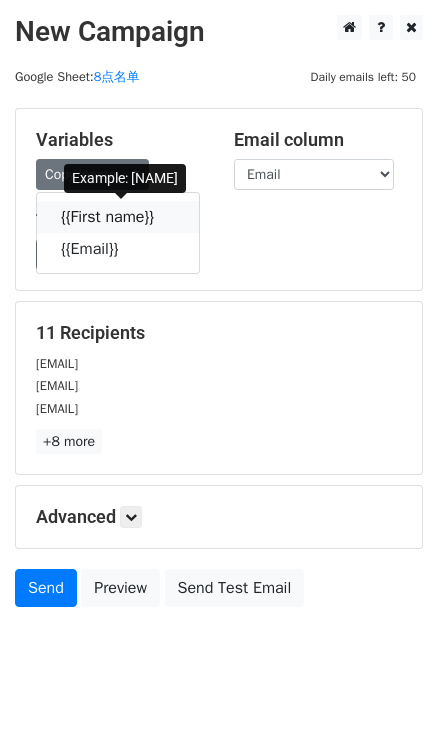 drag, startPoint x: 178, startPoint y: 209, endPoint x: 30, endPoint y: 181, distance: 150.62537 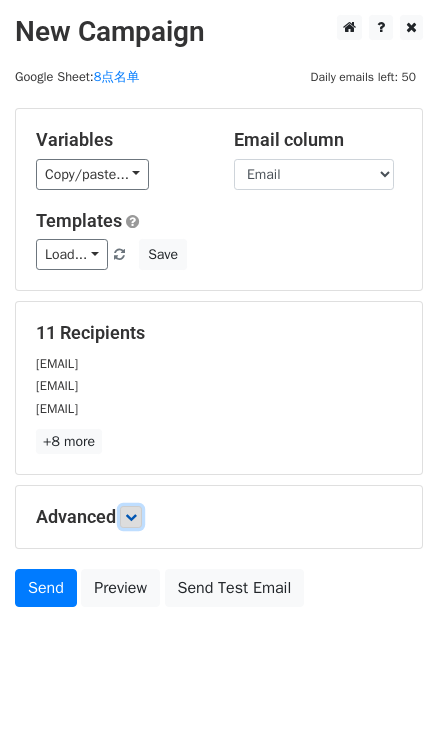click at bounding box center (131, 517) 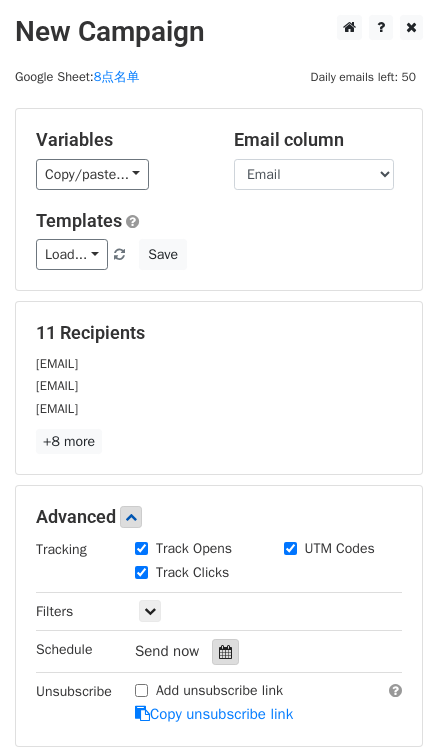 click at bounding box center (225, 652) 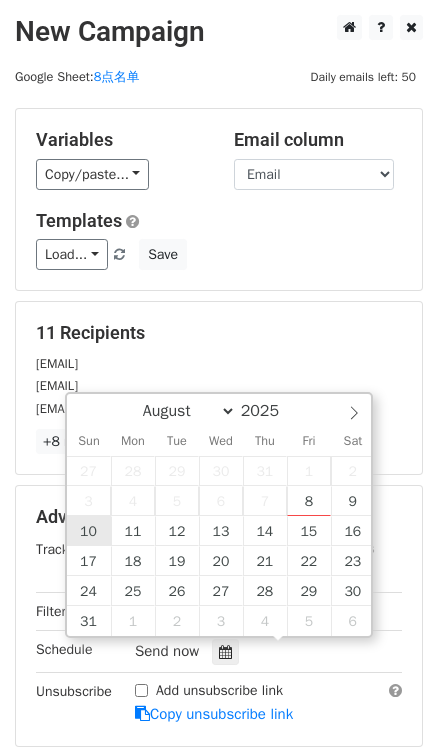 type on "2025-08-10 12:00" 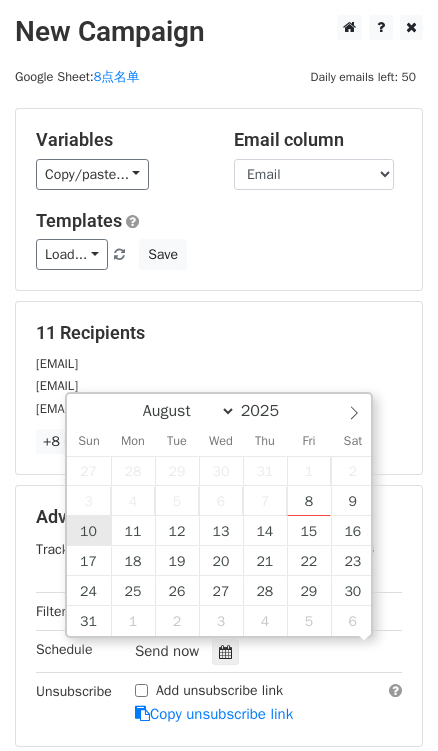 scroll, scrollTop: 0, scrollLeft: 0, axis: both 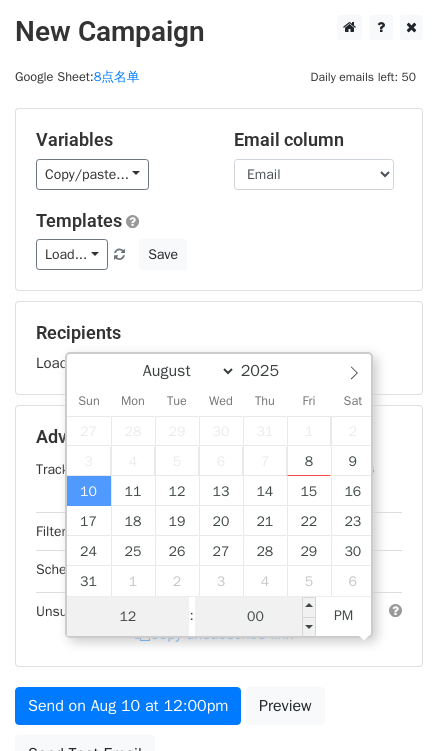 type on "8" 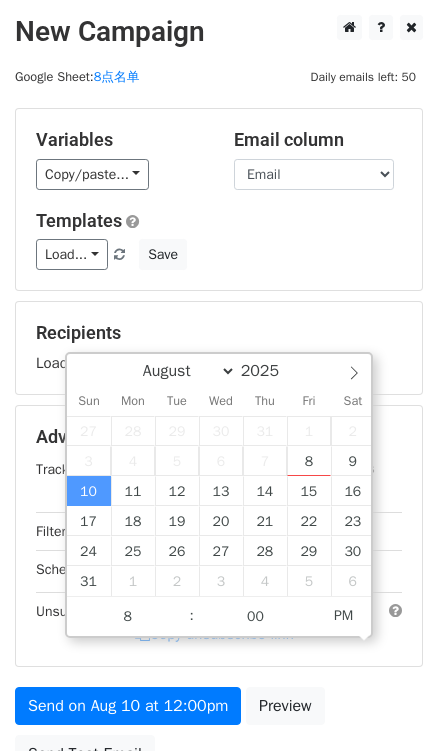 type on "2025-08-10 20:00" 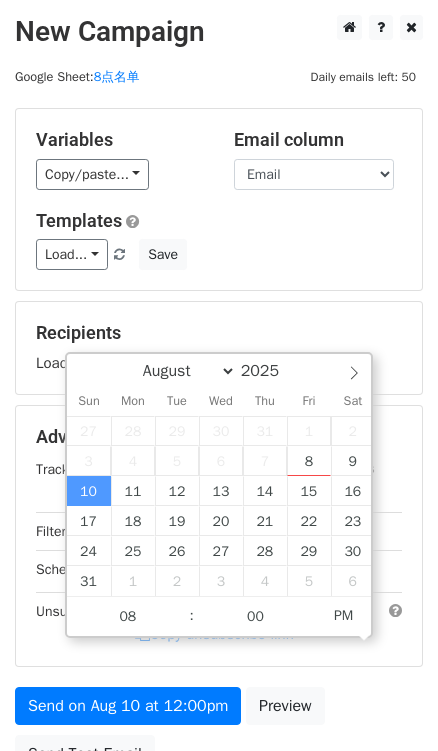 click on "Variables
Copy/paste...
{{First name}}
{{Email}}
Email column
First name
Email
Templates
Load...
No templates saved
Save" at bounding box center [219, 199] 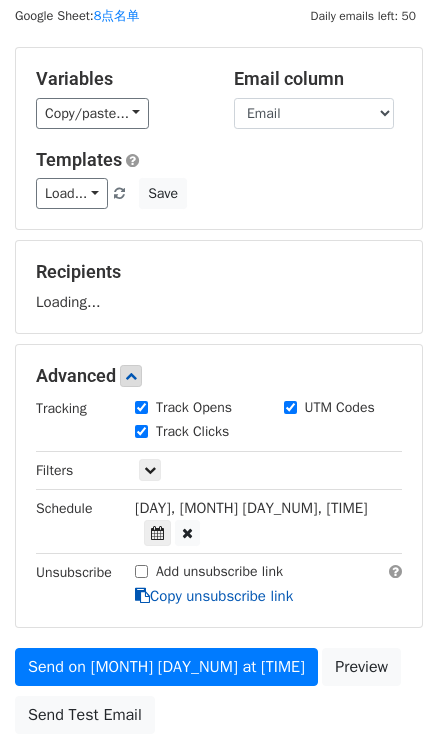 scroll, scrollTop: 181, scrollLeft: 0, axis: vertical 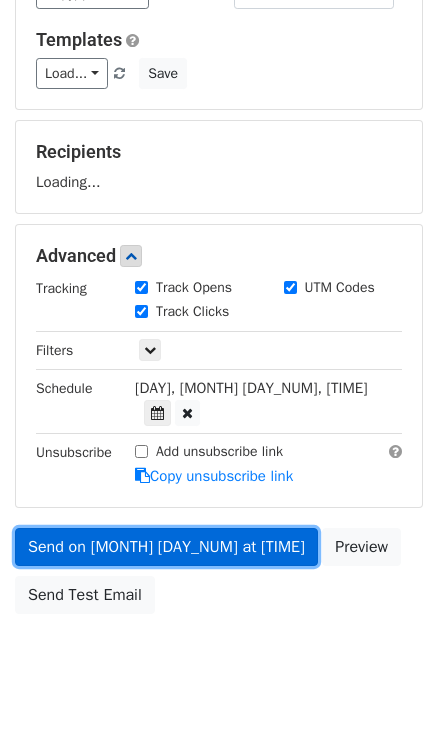 click on "Send on Aug 10 at 8:00pm" at bounding box center [166, 547] 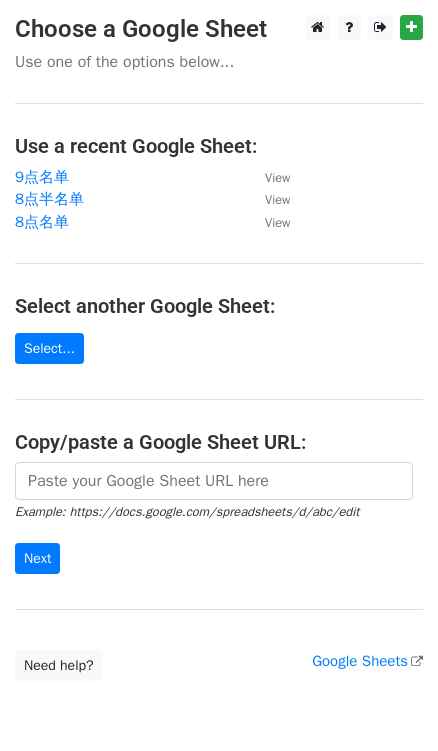 scroll, scrollTop: 0, scrollLeft: 0, axis: both 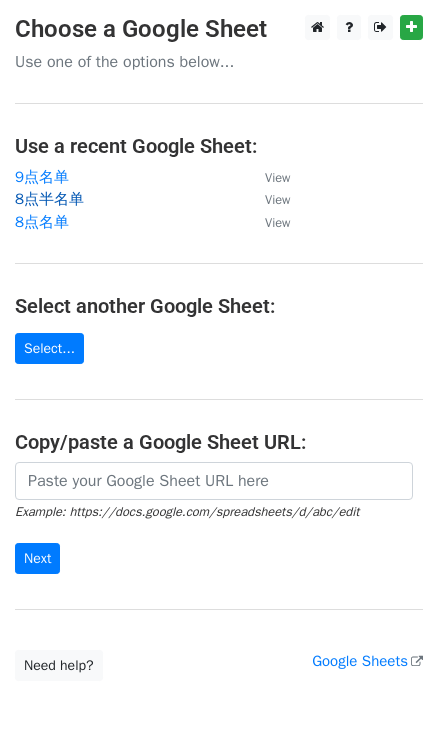 click on "8点半名单" at bounding box center (49, 199) 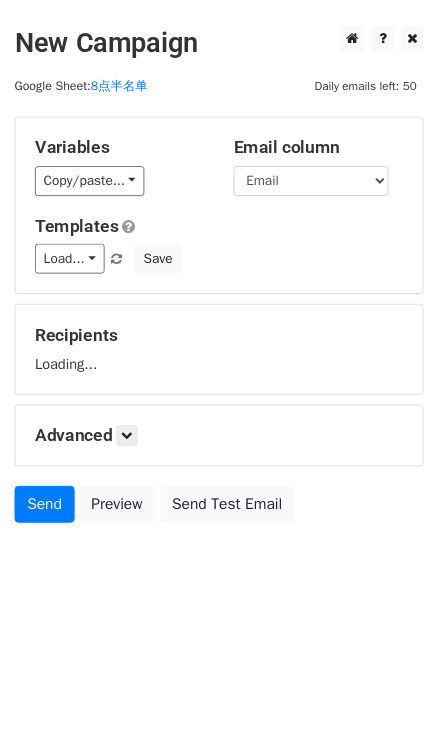 scroll, scrollTop: 0, scrollLeft: 0, axis: both 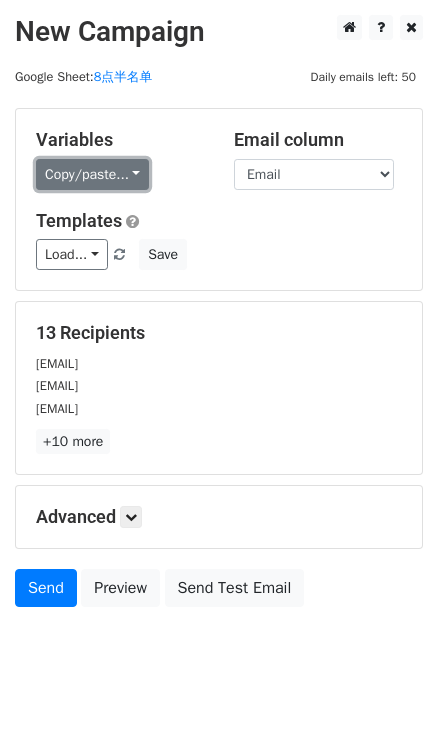 click on "Copy/paste..." at bounding box center [92, 174] 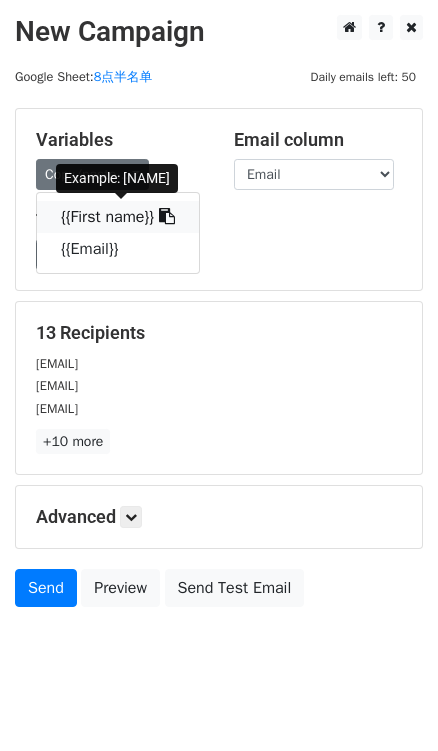 click at bounding box center [164, 217] 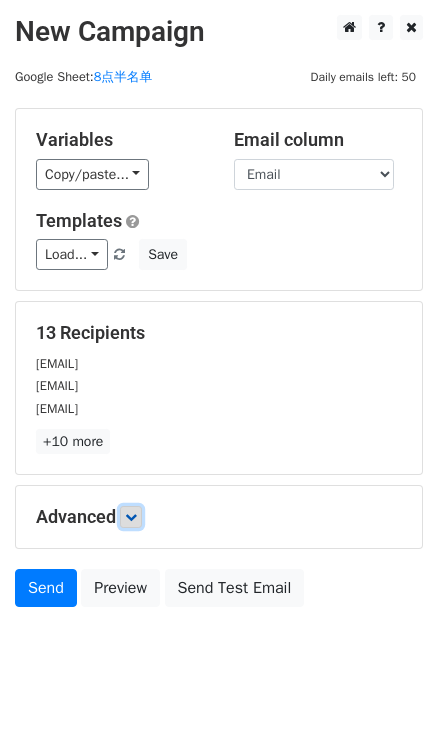 click at bounding box center [131, 517] 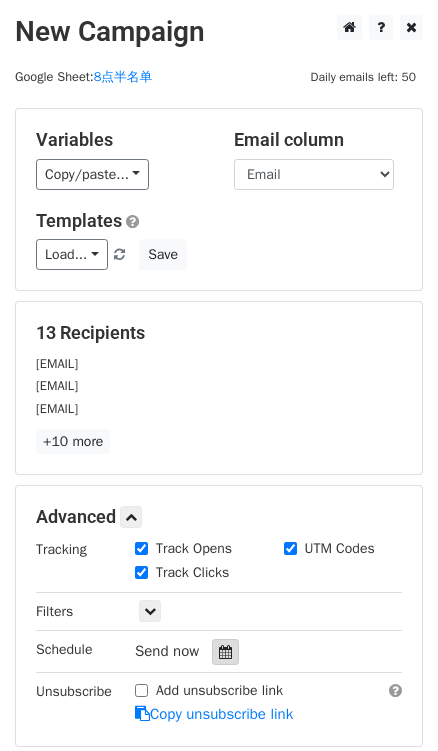 click at bounding box center [225, 652] 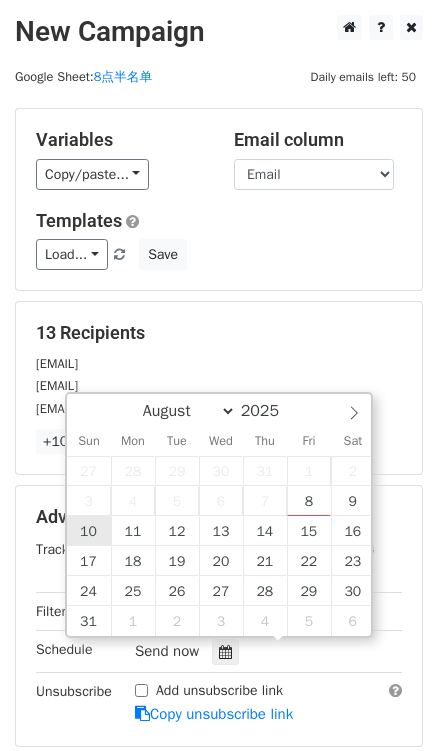 type on "2025-08-10 12:00" 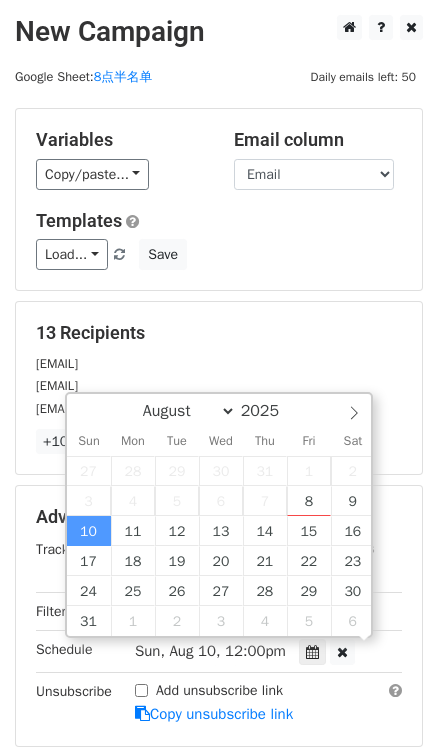scroll, scrollTop: 0, scrollLeft: 0, axis: both 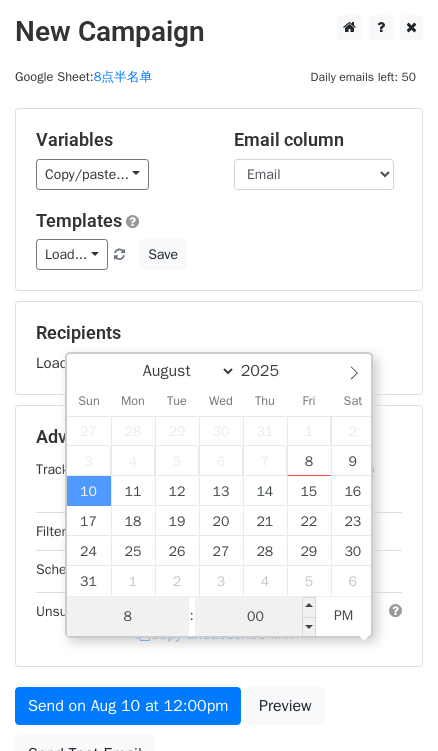 type on "8" 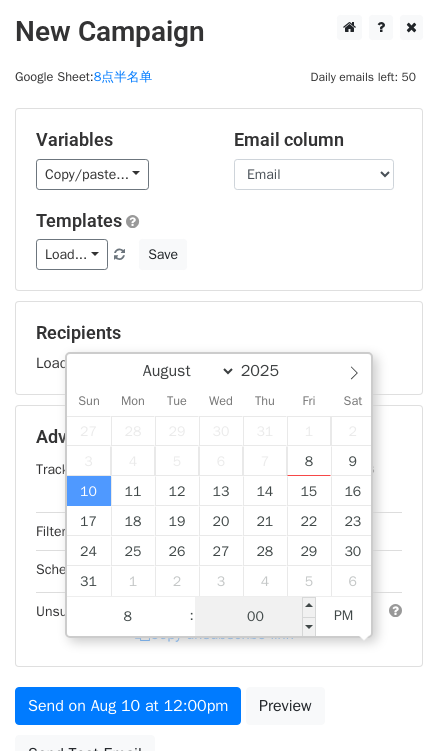 type on "2025-08-10 20:00" 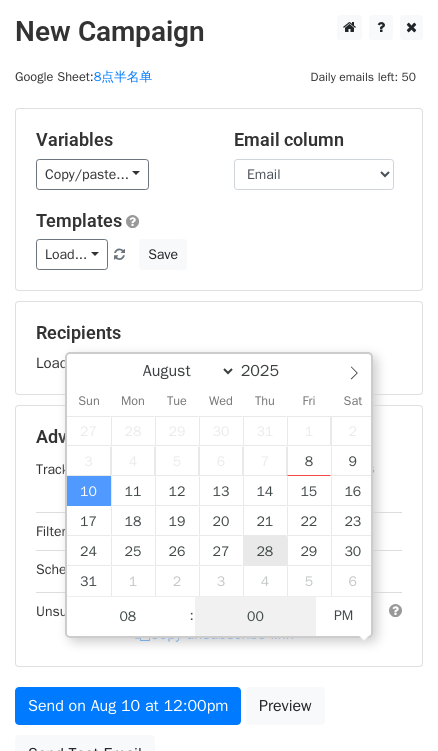 drag, startPoint x: 233, startPoint y: 616, endPoint x: 263, endPoint y: 535, distance: 86.37708 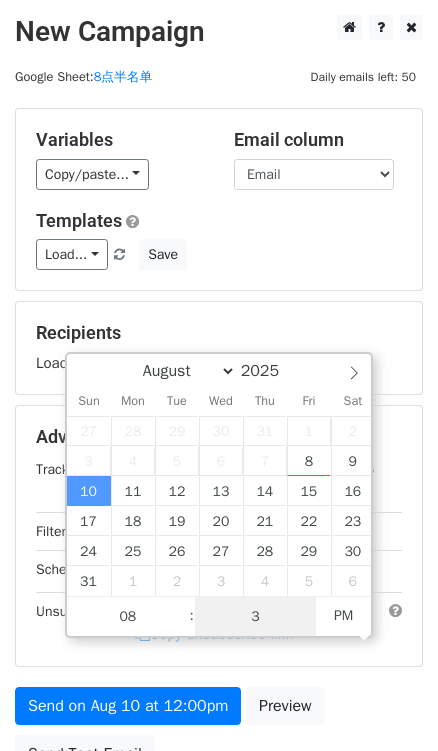 type on "30" 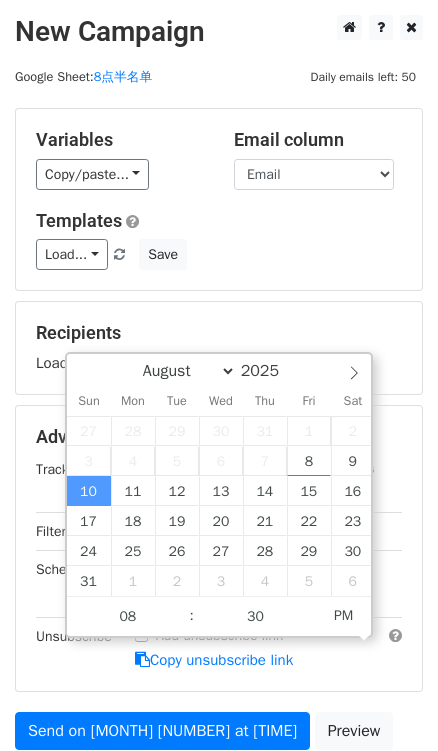 type on "2025-08-10 20:30" 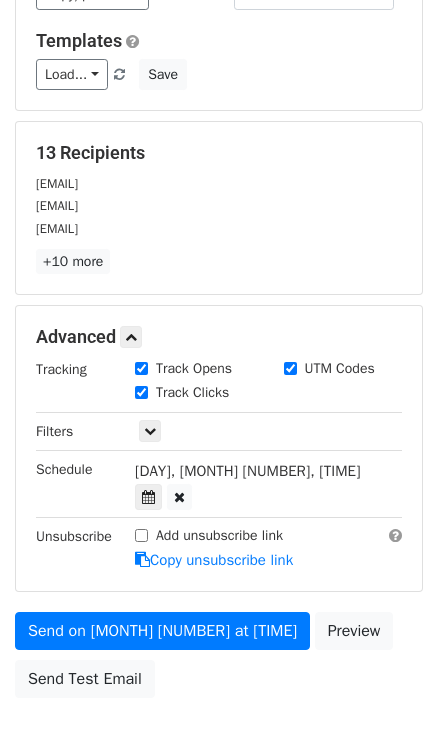 scroll, scrollTop: 181, scrollLeft: 0, axis: vertical 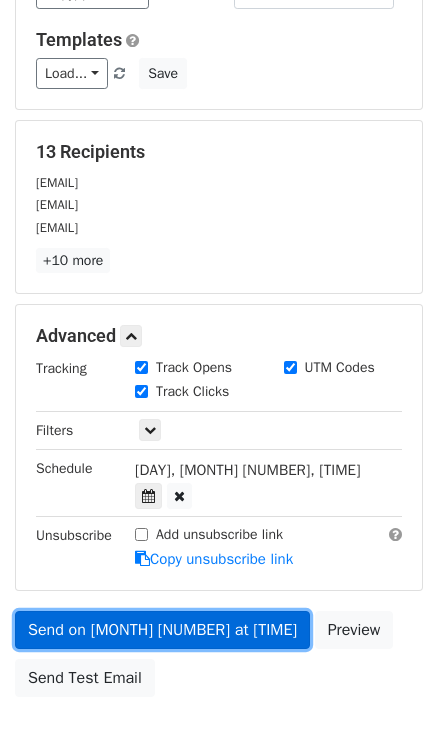 click on "Send on Aug 10 at 8:30pm" at bounding box center [162, 630] 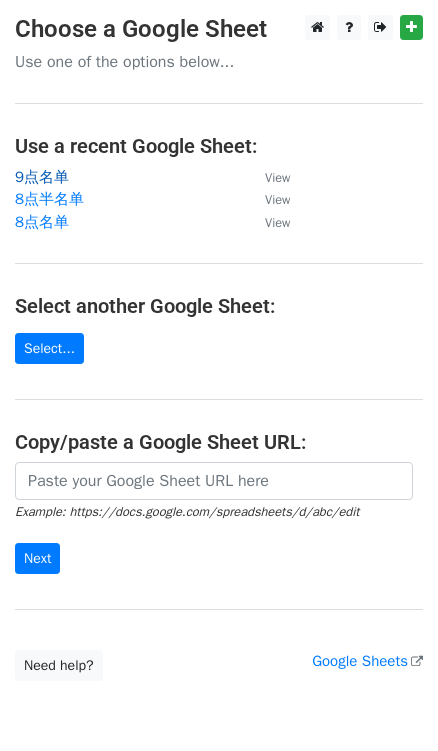 scroll, scrollTop: 0, scrollLeft: 0, axis: both 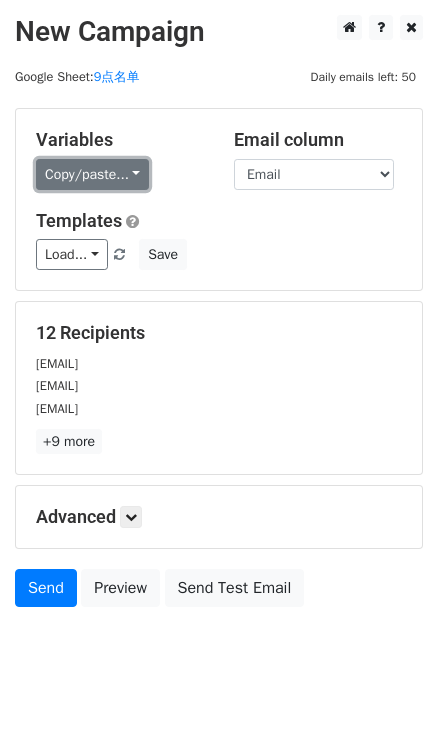 click on "Copy/paste..." at bounding box center (92, 174) 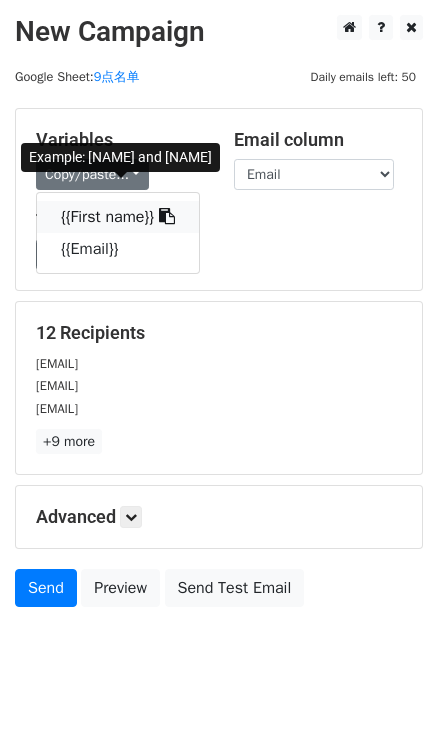 click at bounding box center (167, 216) 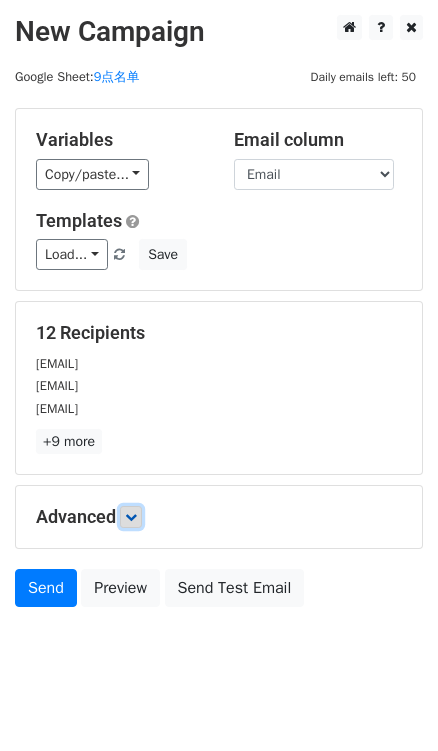 click at bounding box center (131, 517) 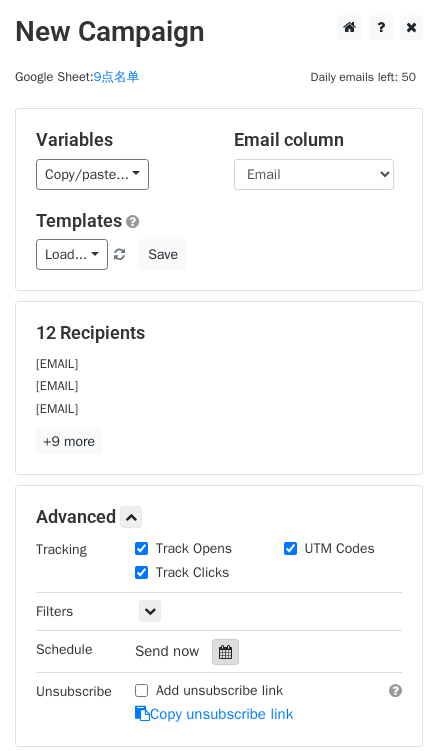 click at bounding box center [225, 652] 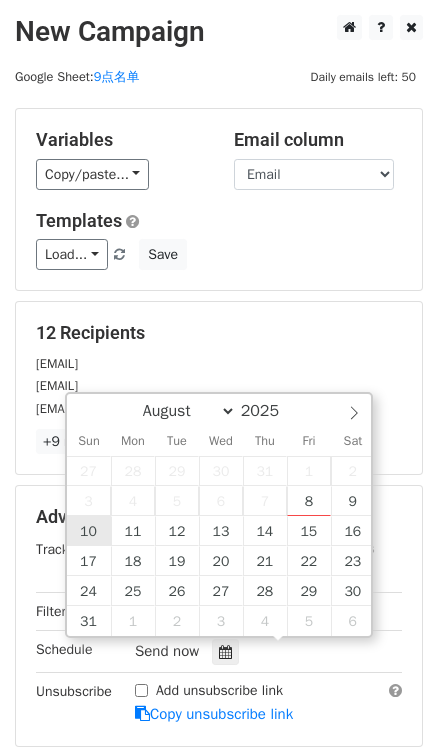 type on "2025-08-10 12:00" 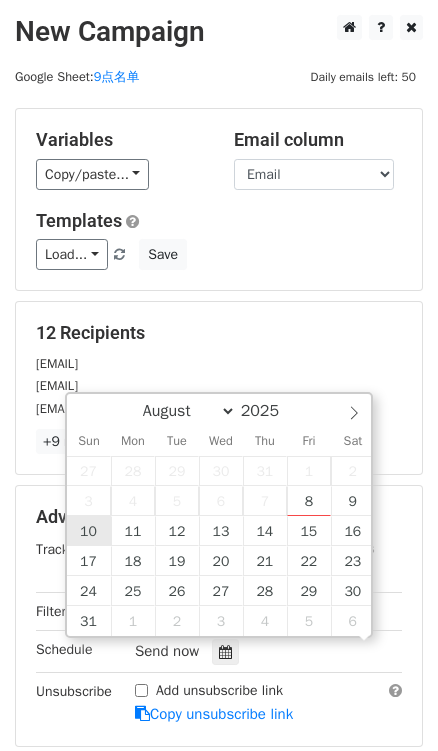 scroll, scrollTop: 0, scrollLeft: 0, axis: both 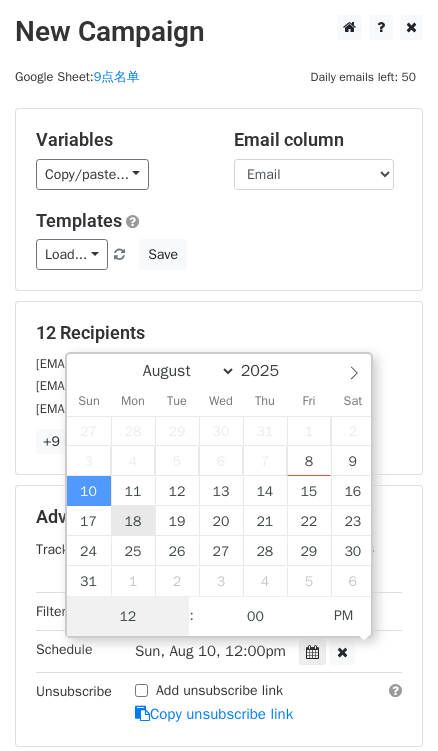 type on "9" 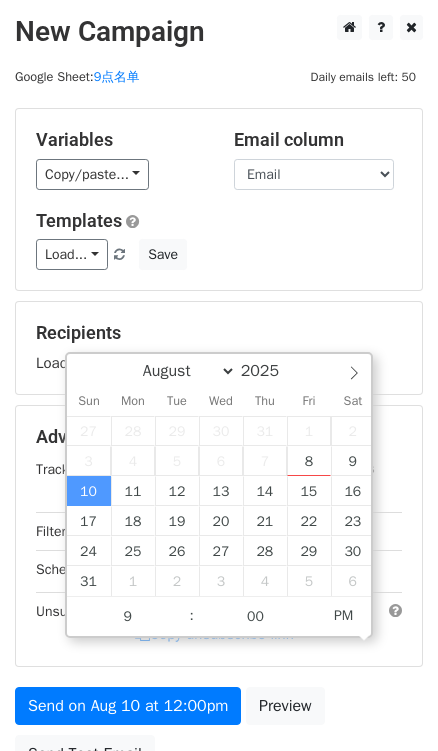 type on "2025-08-10 21:00" 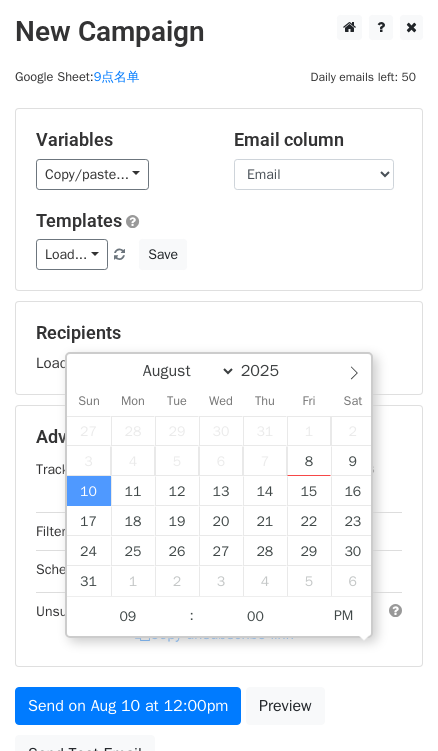 click on "Variables
Copy/paste...
{{First name}}
{{Email}}
Email column
First name
Email
Templates
Load...
No templates saved
Save
Recipients Loading...
Advanced
Tracking
Track Opens
UTM Codes
Track Clicks
Filters
Only include spreadsheet rows that match the following filters:
Schedule
Sun, Aug 10, 12:00pm
2025-08-10 21:00
Unsubscribe
Add unsubscribe link
Copy unsubscribe link
Send on Aug 10 at 12:00pm
Preview
Send Test Email" at bounding box center [219, 445] 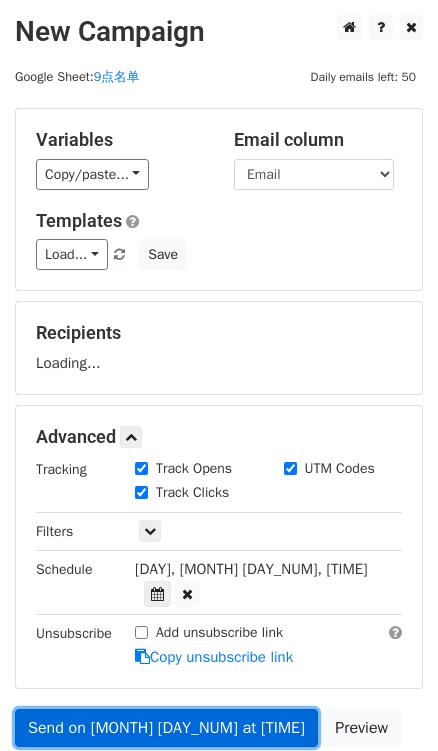 click on "Send on Aug 10 at 9:00pm" at bounding box center [166, 728] 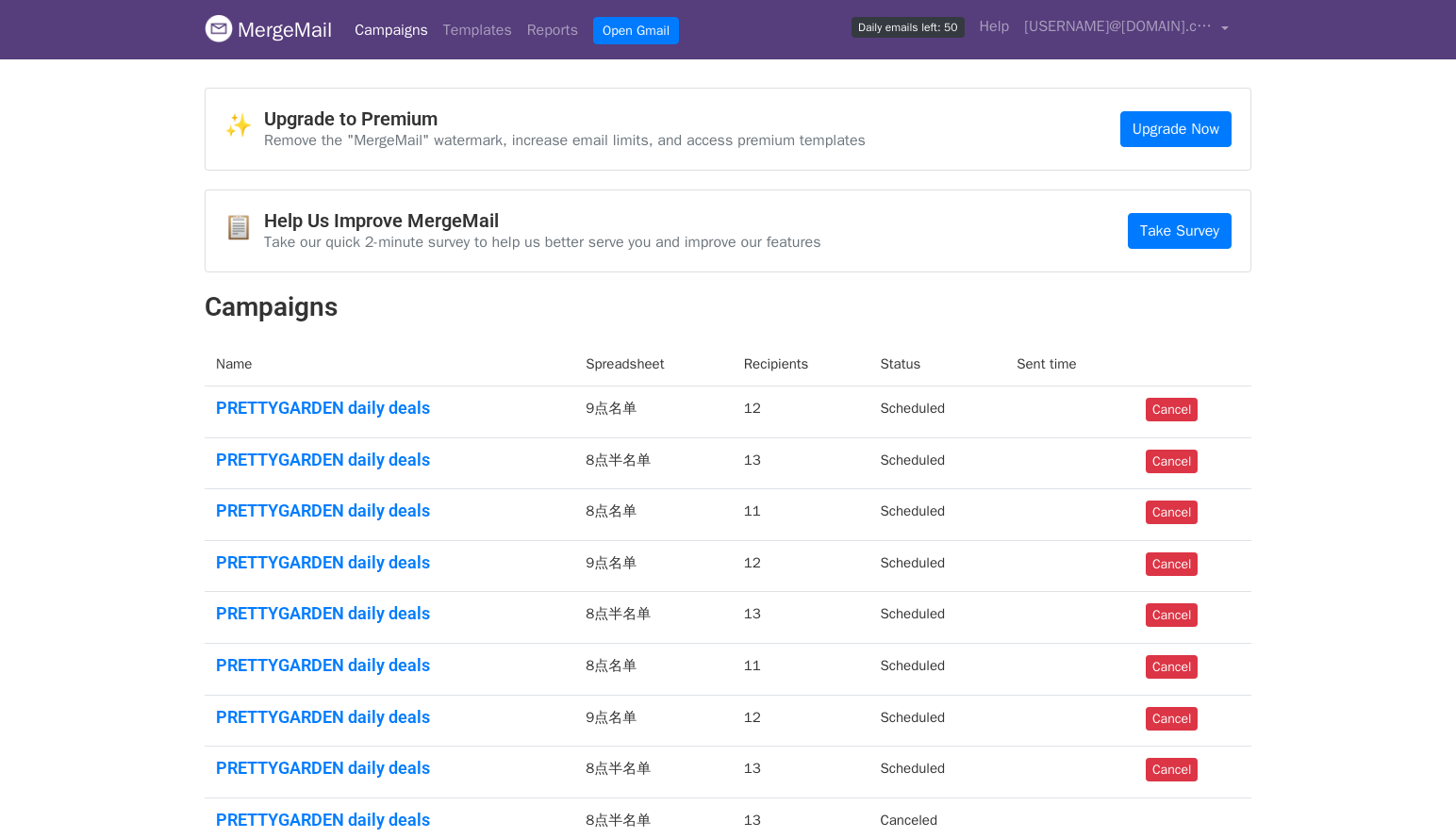 scroll, scrollTop: 0, scrollLeft: 0, axis: both 